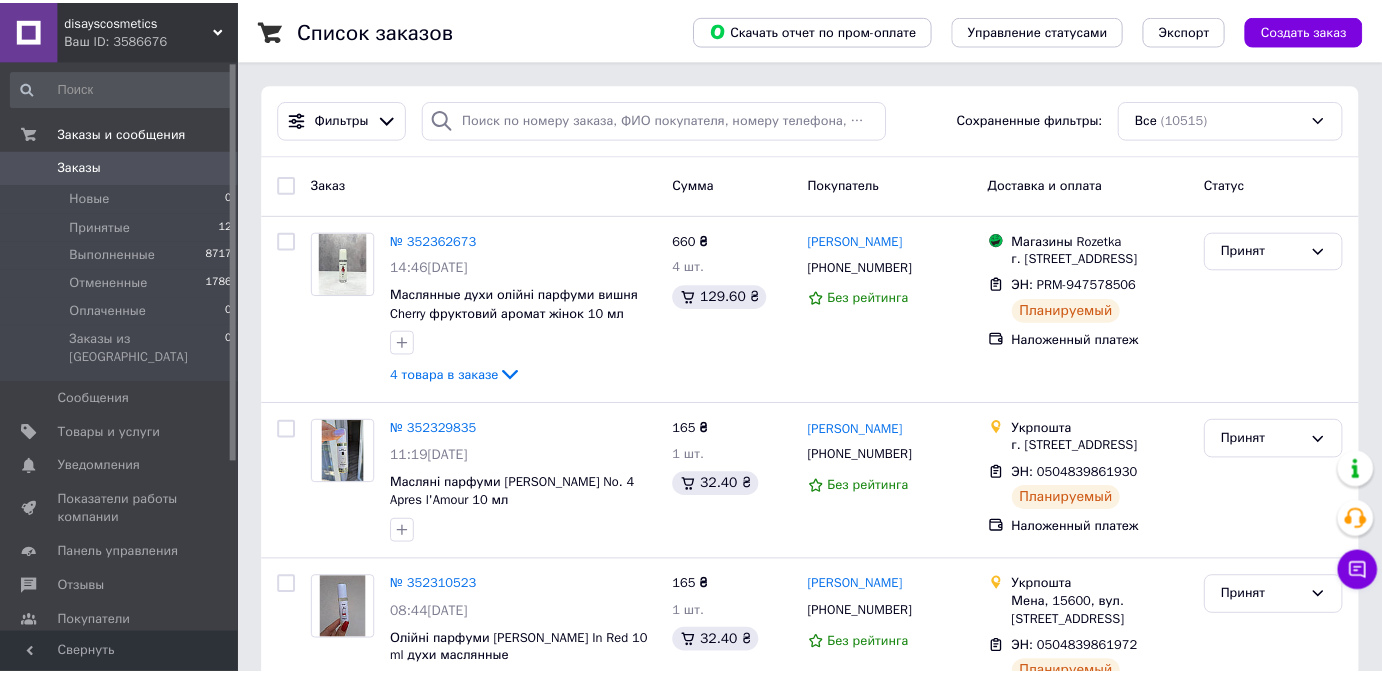 scroll, scrollTop: 0, scrollLeft: 0, axis: both 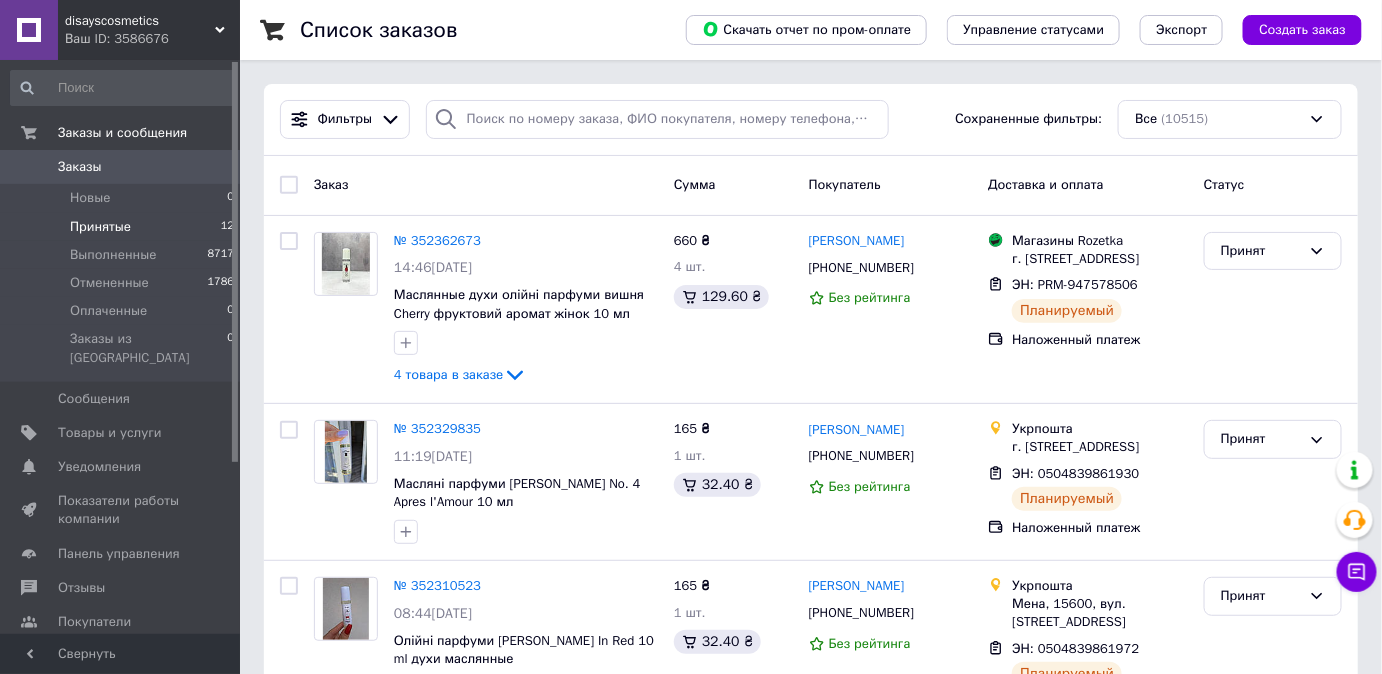 click on "Принятые 12" at bounding box center [123, 227] 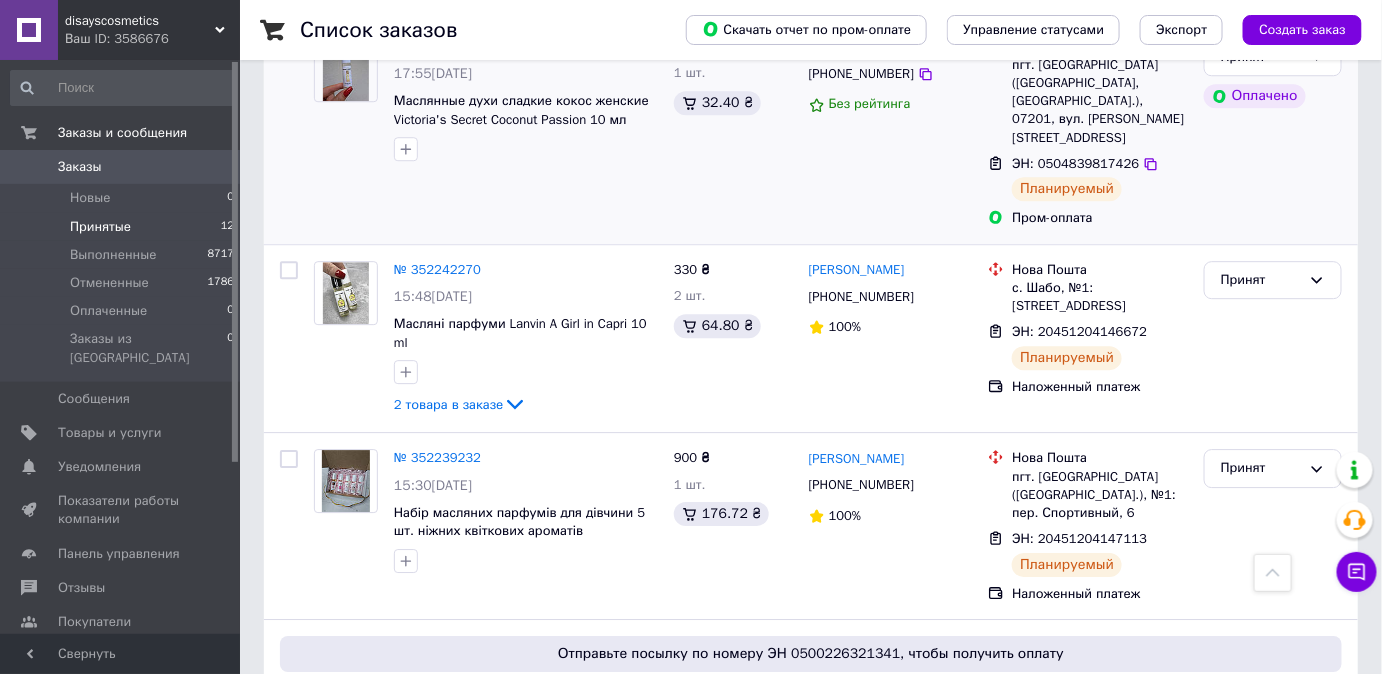 scroll, scrollTop: 1977, scrollLeft: 0, axis: vertical 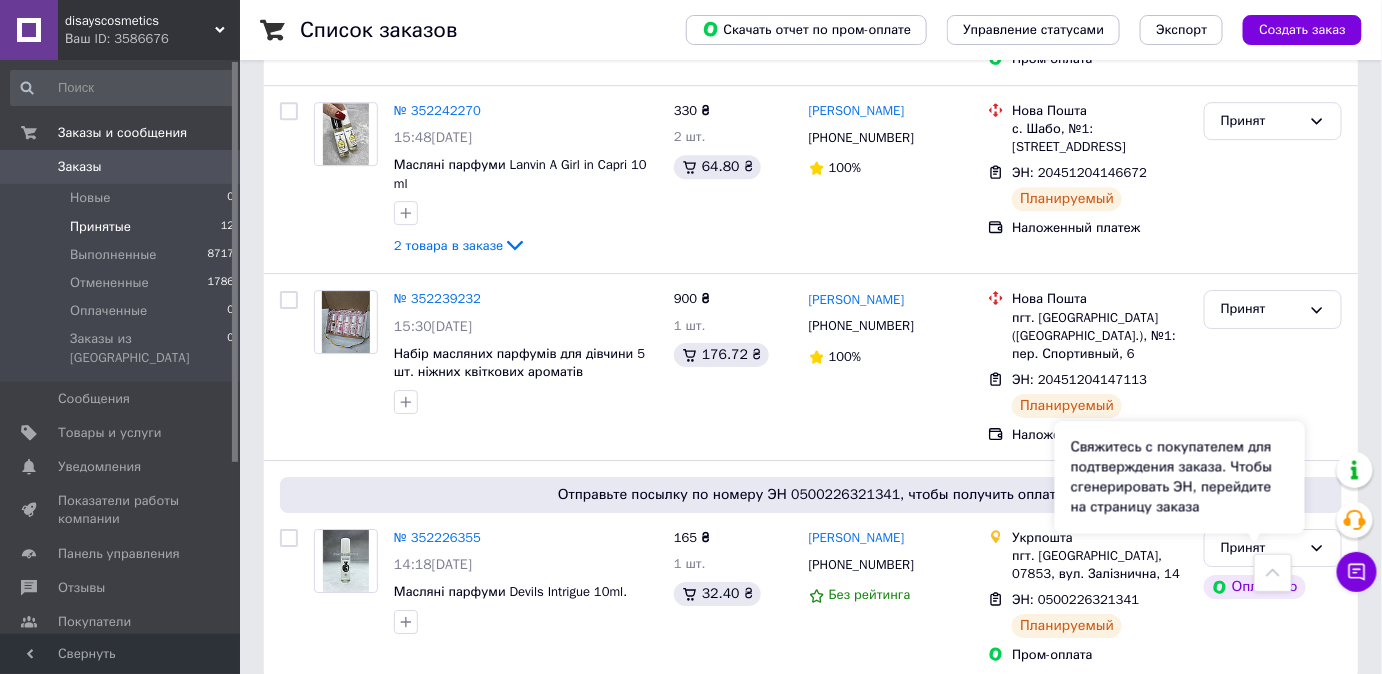 click on "Свяжитесь с покупателем для подтверждения заказа.
Чтобы сгенерировать ЭН, перейдите на страницу заказа" at bounding box center (1180, 477) 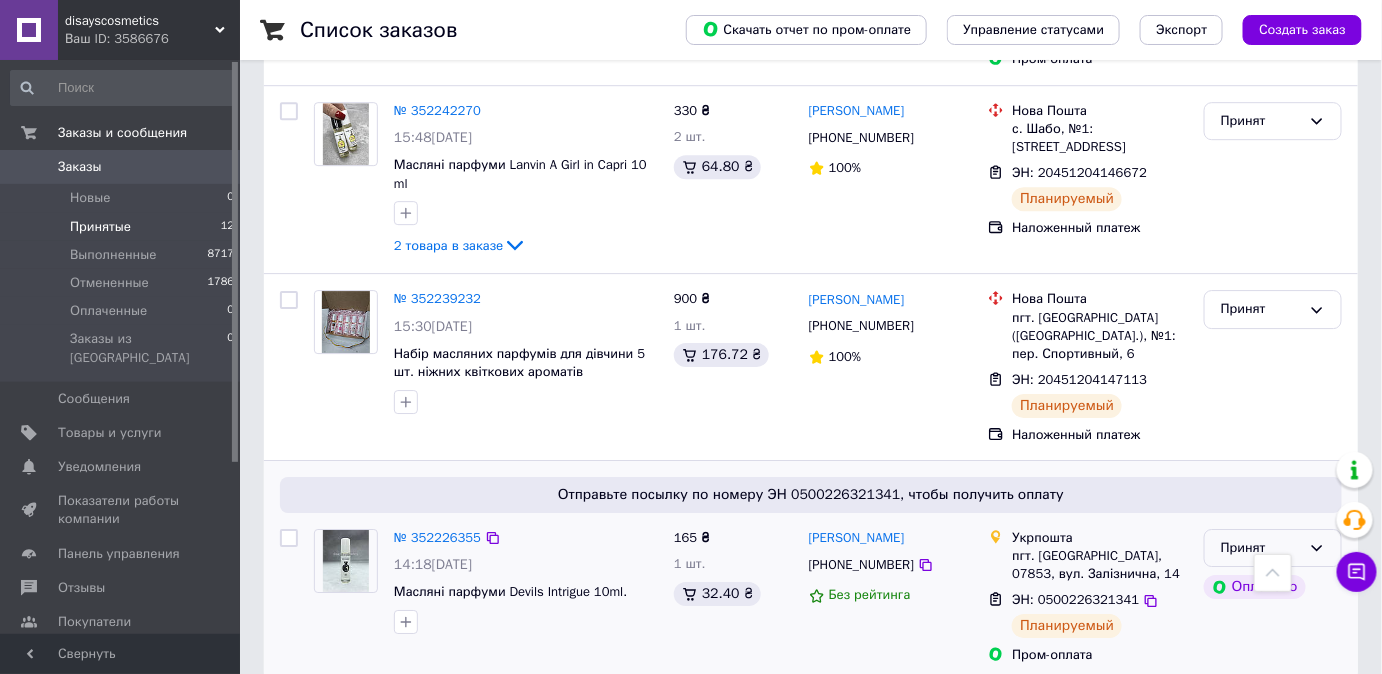 click on "Принят" at bounding box center [1261, 548] 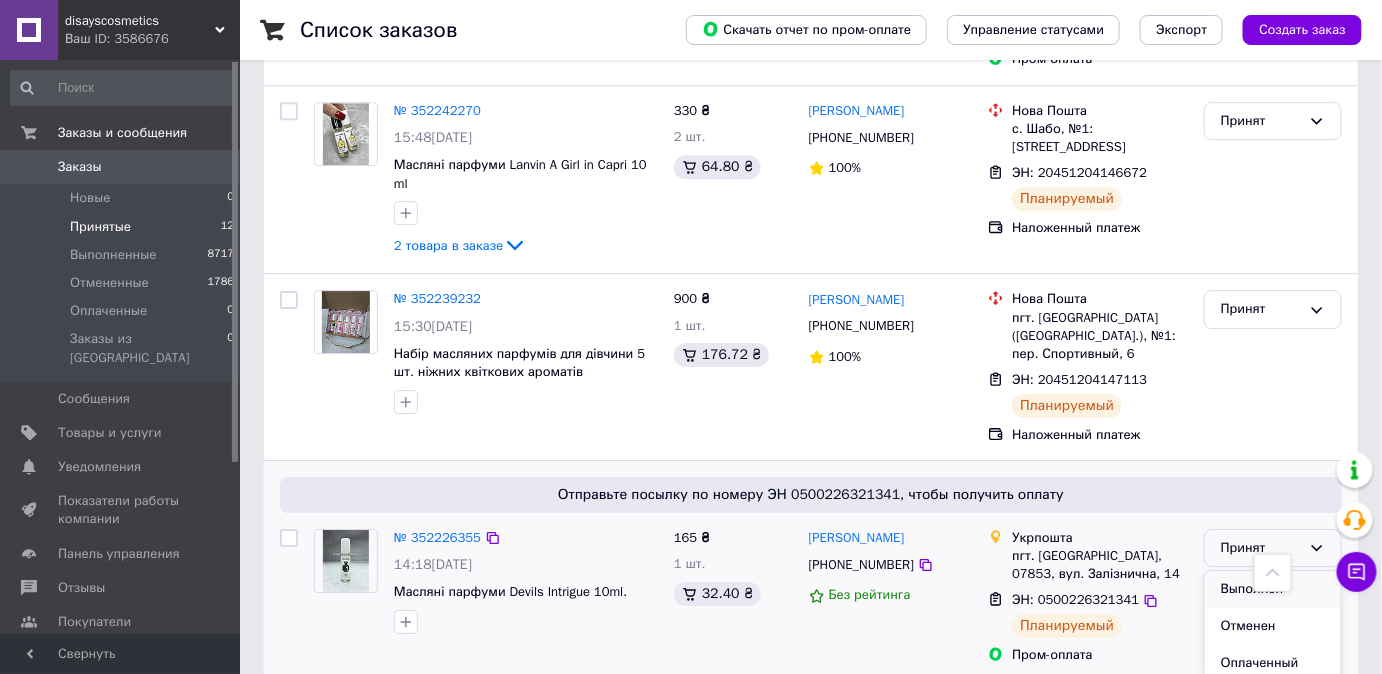 click on "Выполнен" at bounding box center [1273, 589] 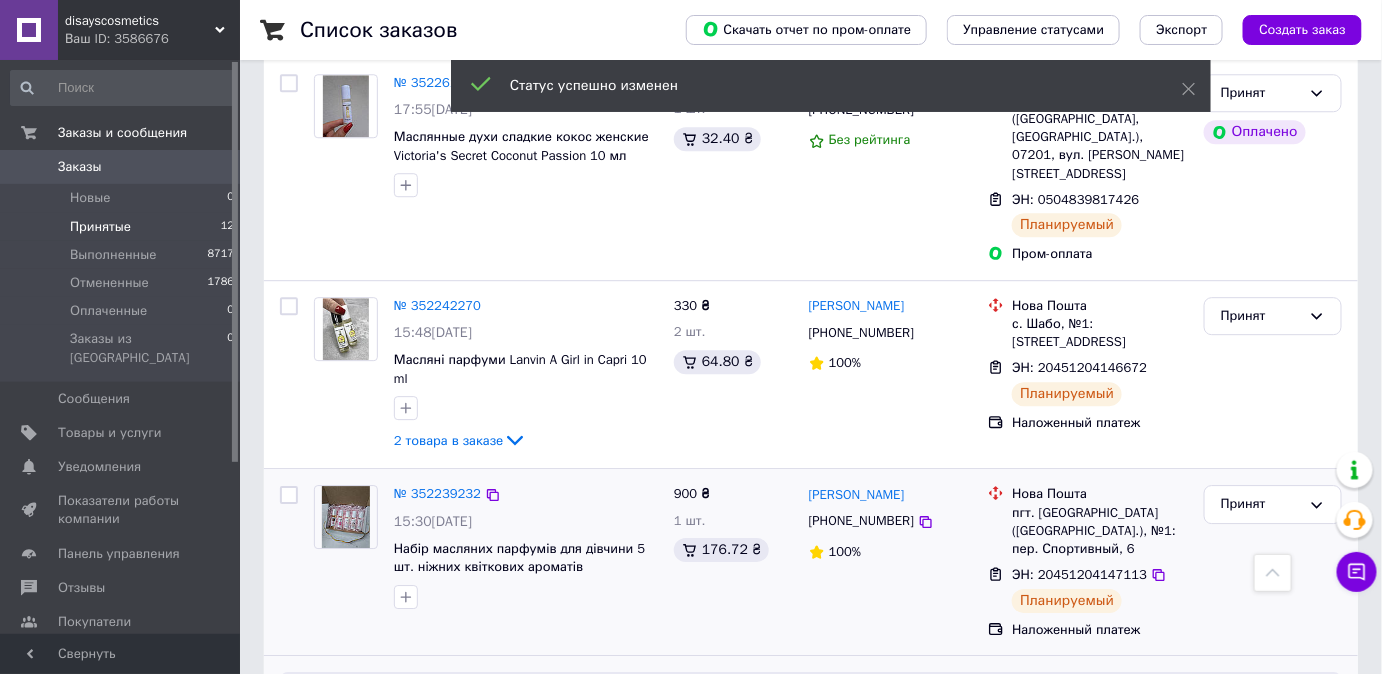 scroll, scrollTop: 1886, scrollLeft: 0, axis: vertical 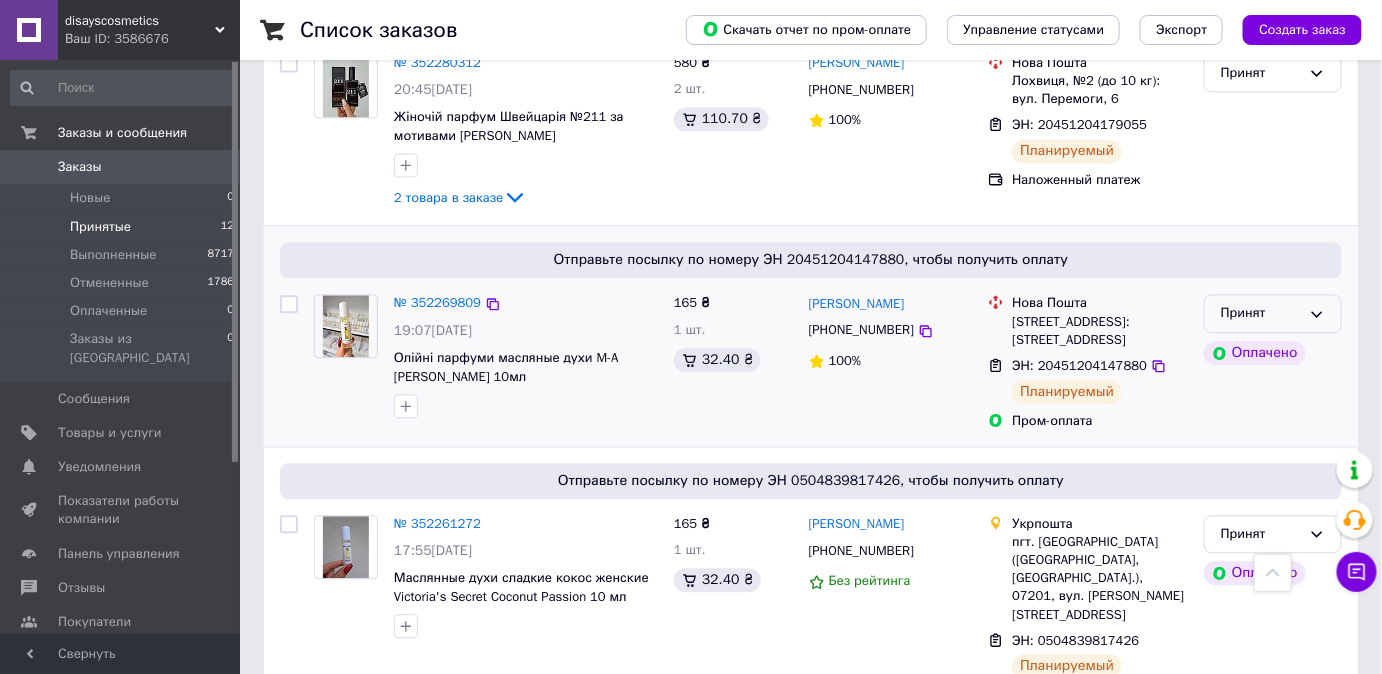 click on "Принят" at bounding box center [1261, 313] 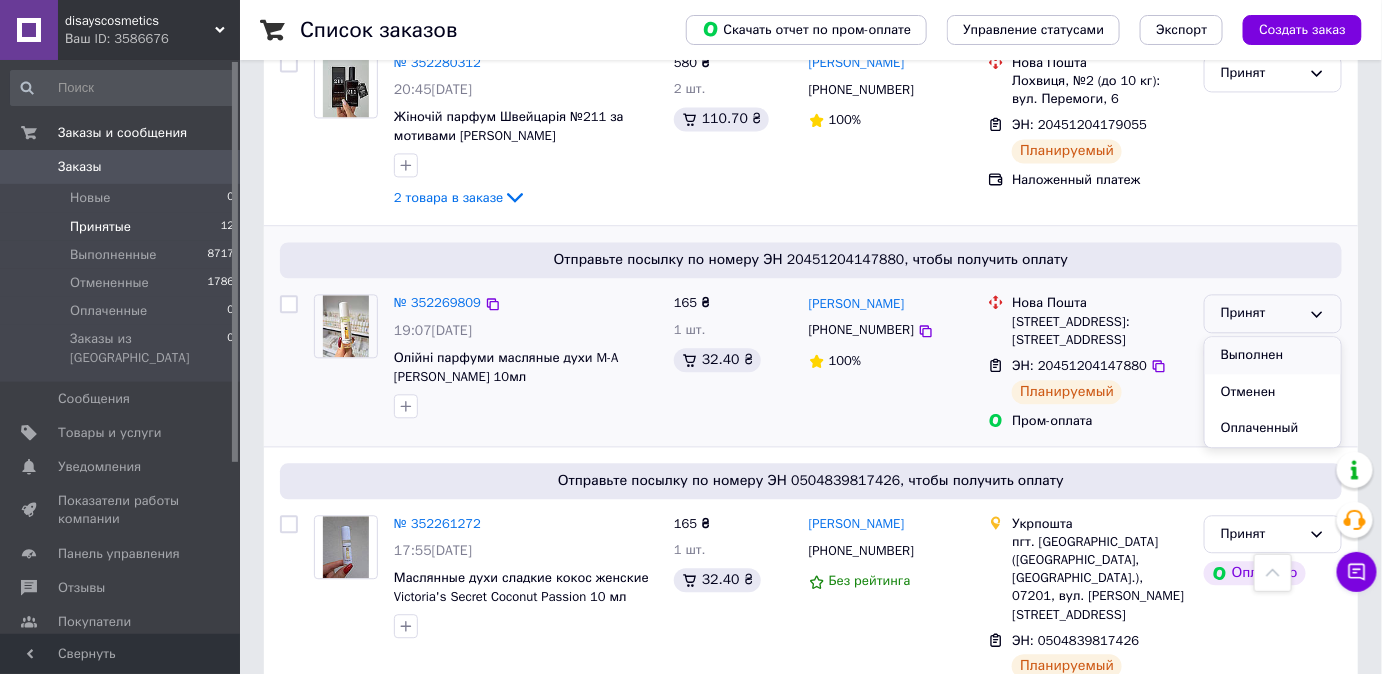 click on "Выполнен" at bounding box center (1273, 355) 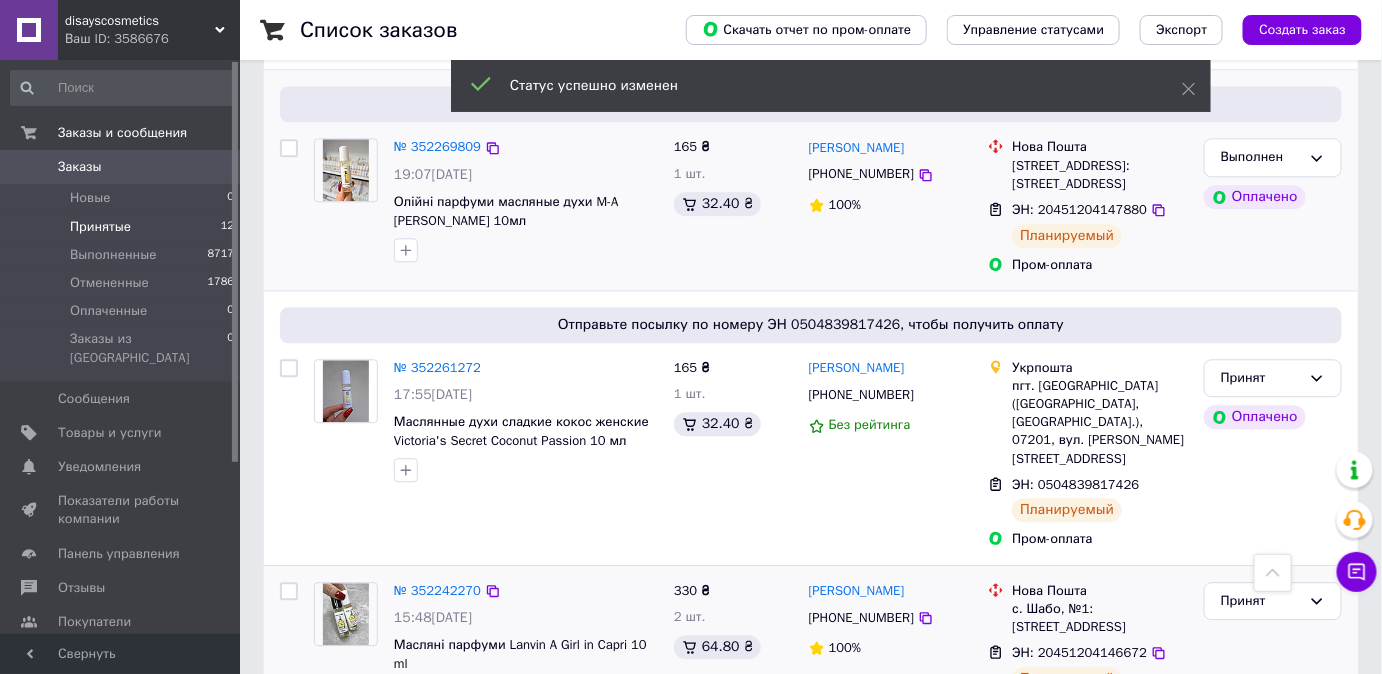 scroll, scrollTop: 1704, scrollLeft: 0, axis: vertical 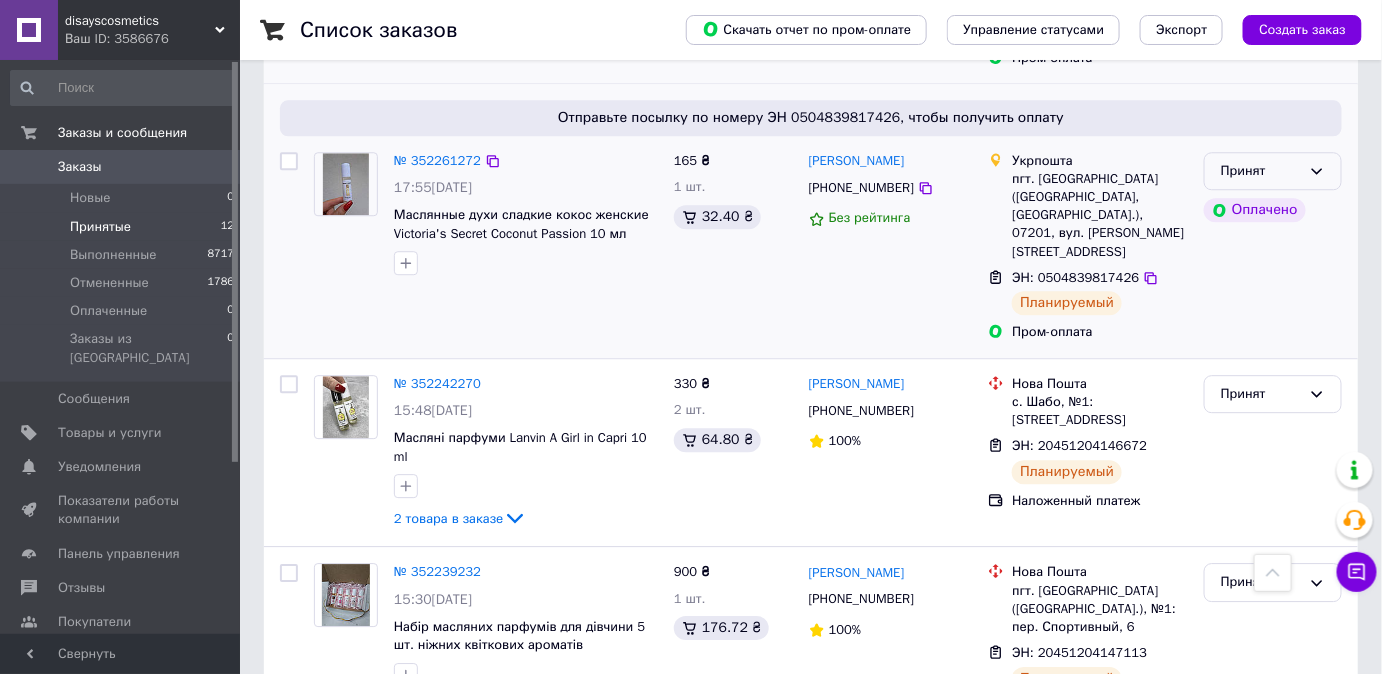click on "Принят" at bounding box center [1261, 171] 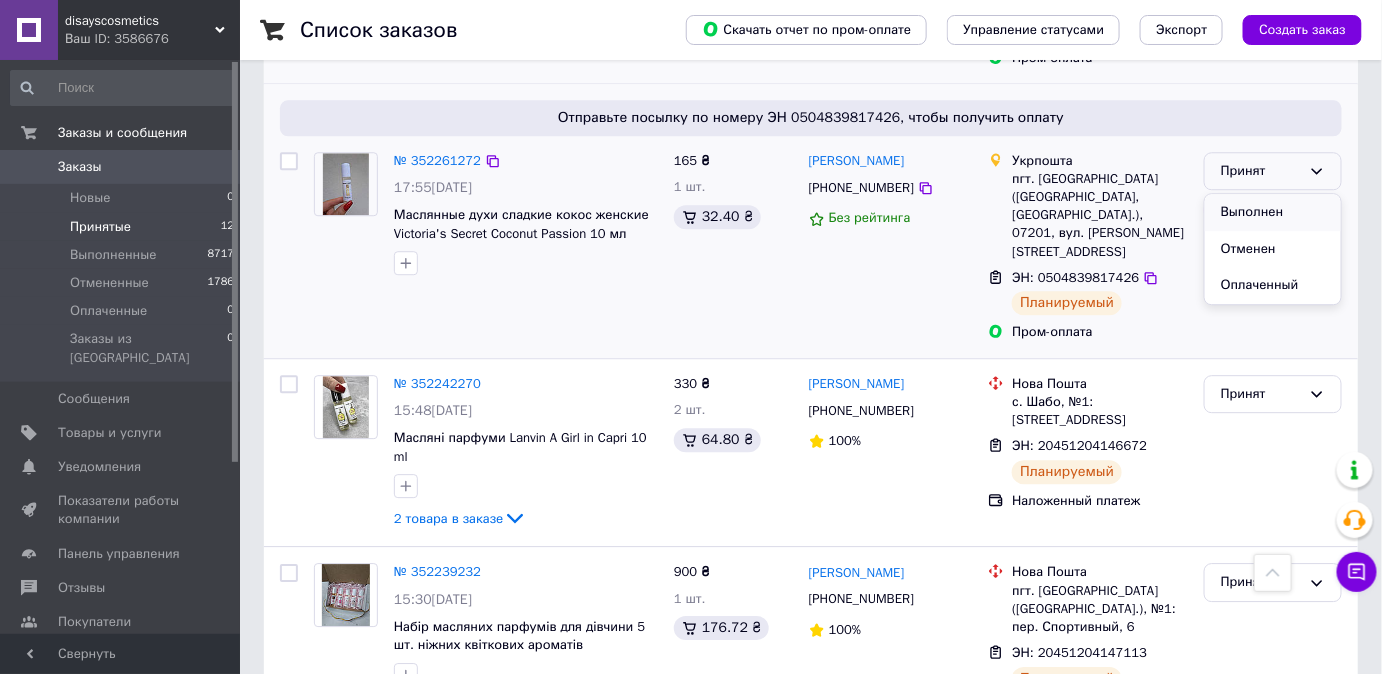 click on "Выполнен" at bounding box center [1273, 212] 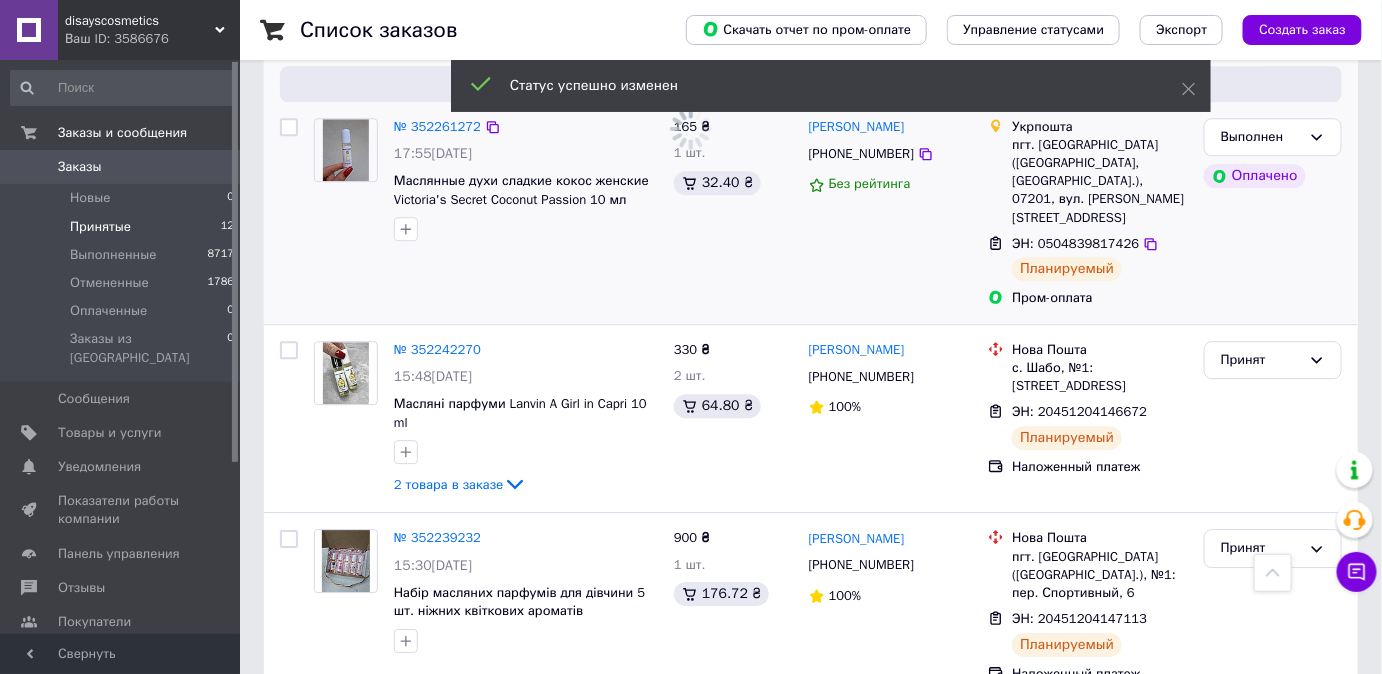 scroll, scrollTop: 1757, scrollLeft: 0, axis: vertical 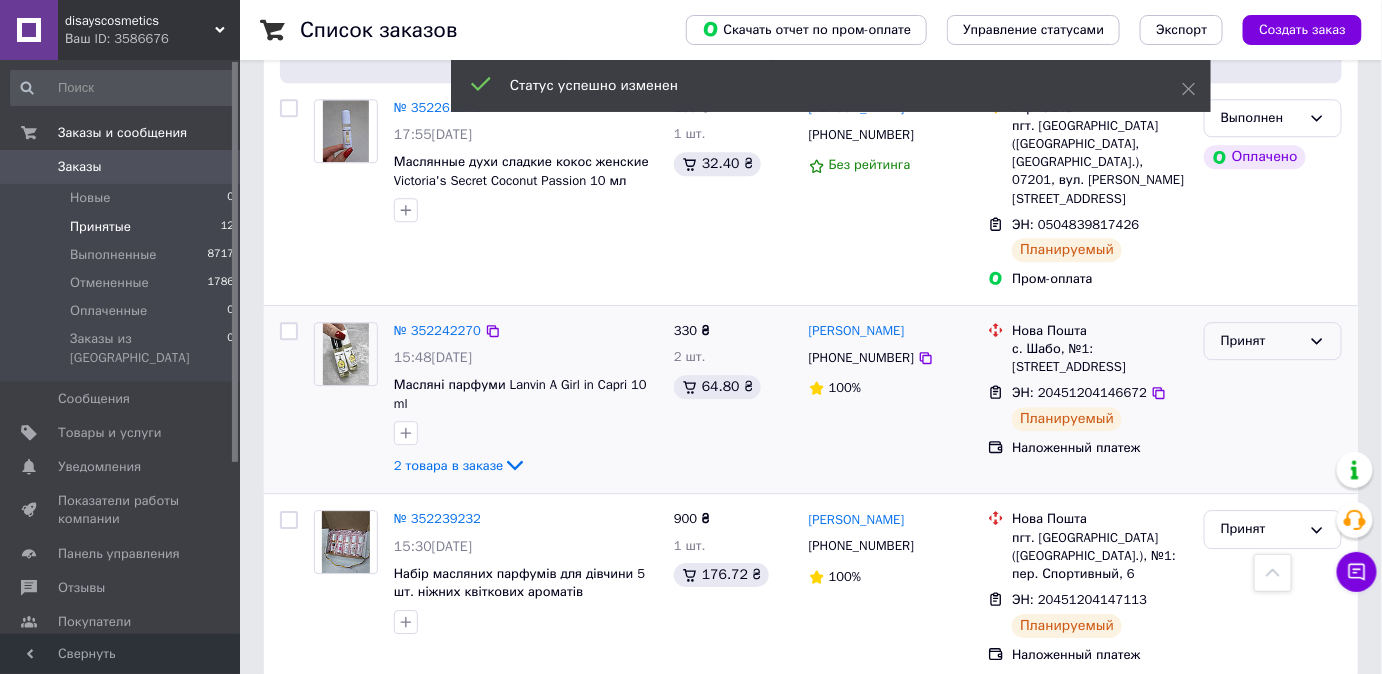 click on "Принят" at bounding box center [1261, 341] 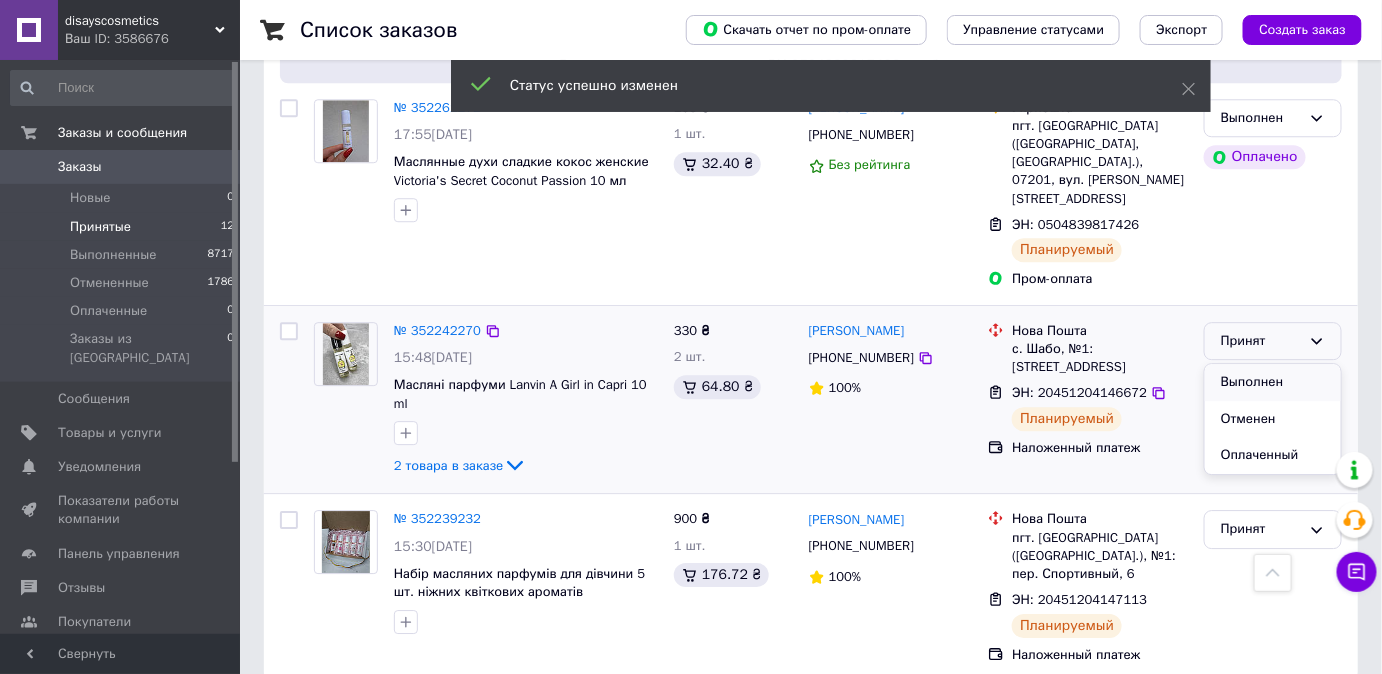 click on "Выполнен" at bounding box center (1273, 382) 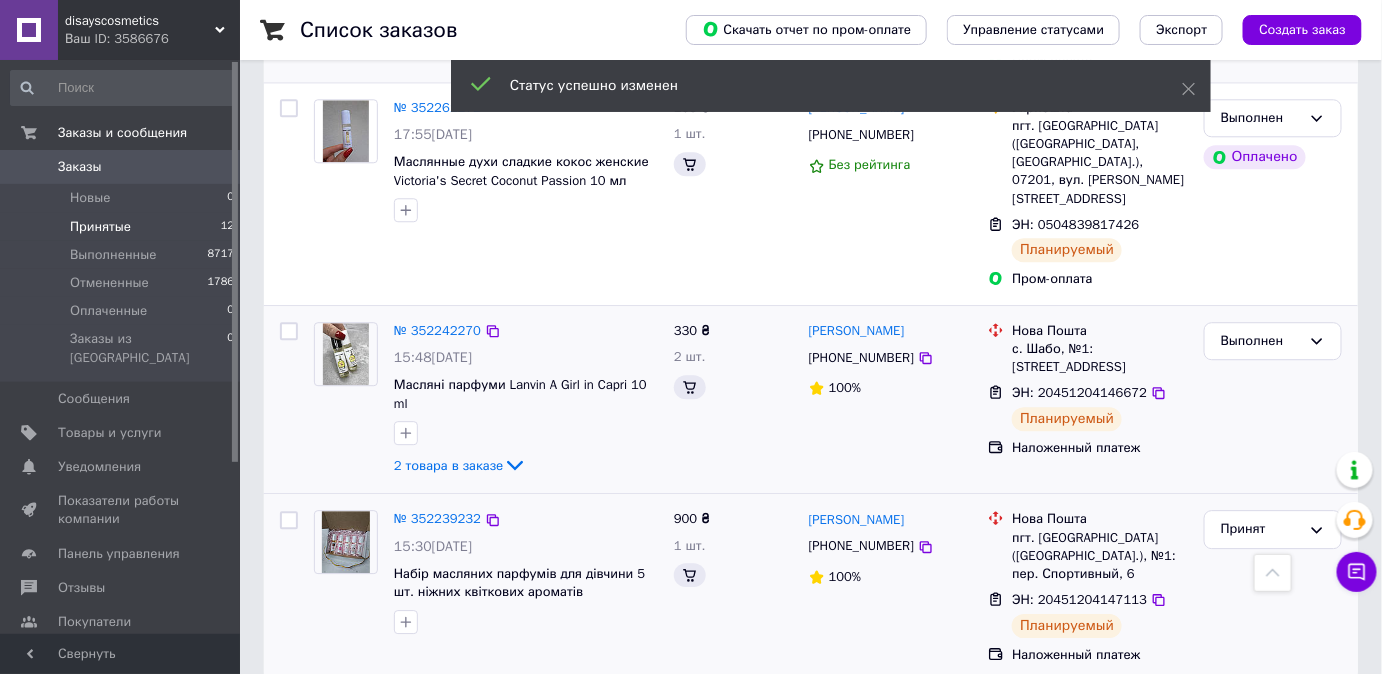 scroll, scrollTop: 1757, scrollLeft: 0, axis: vertical 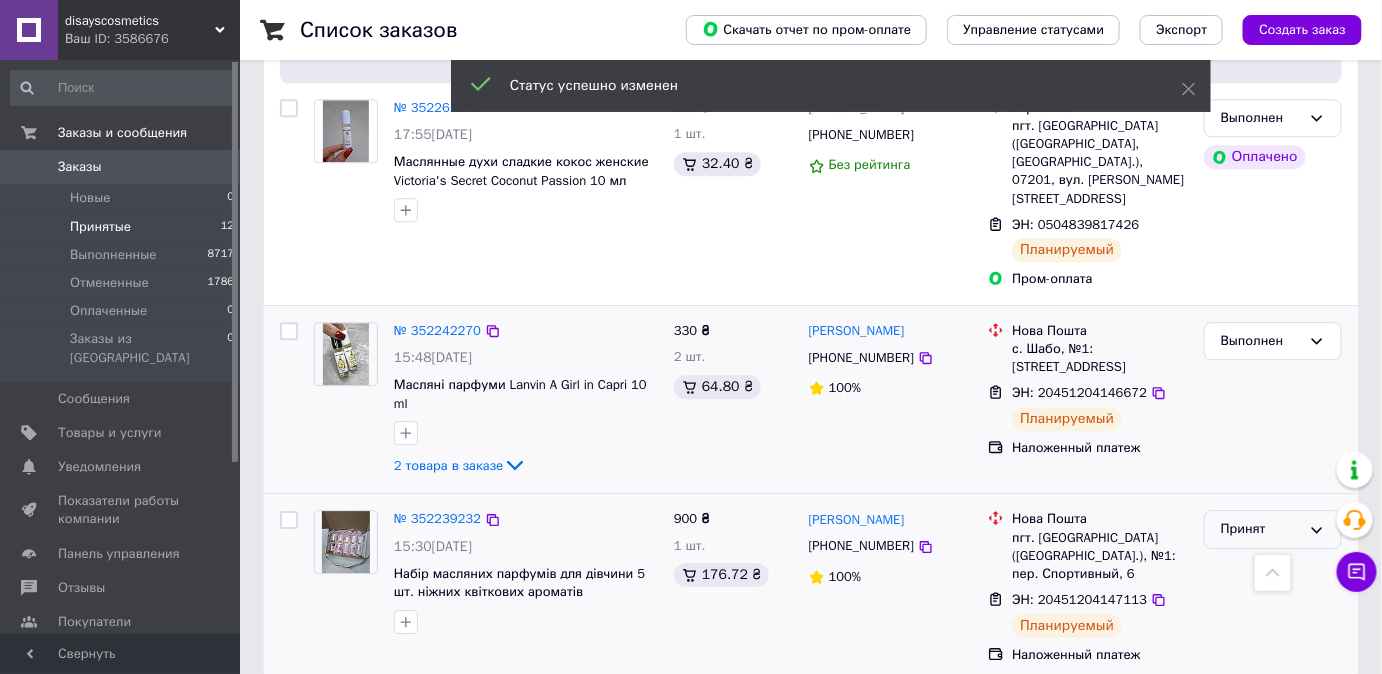 click on "Принят" at bounding box center (1261, 529) 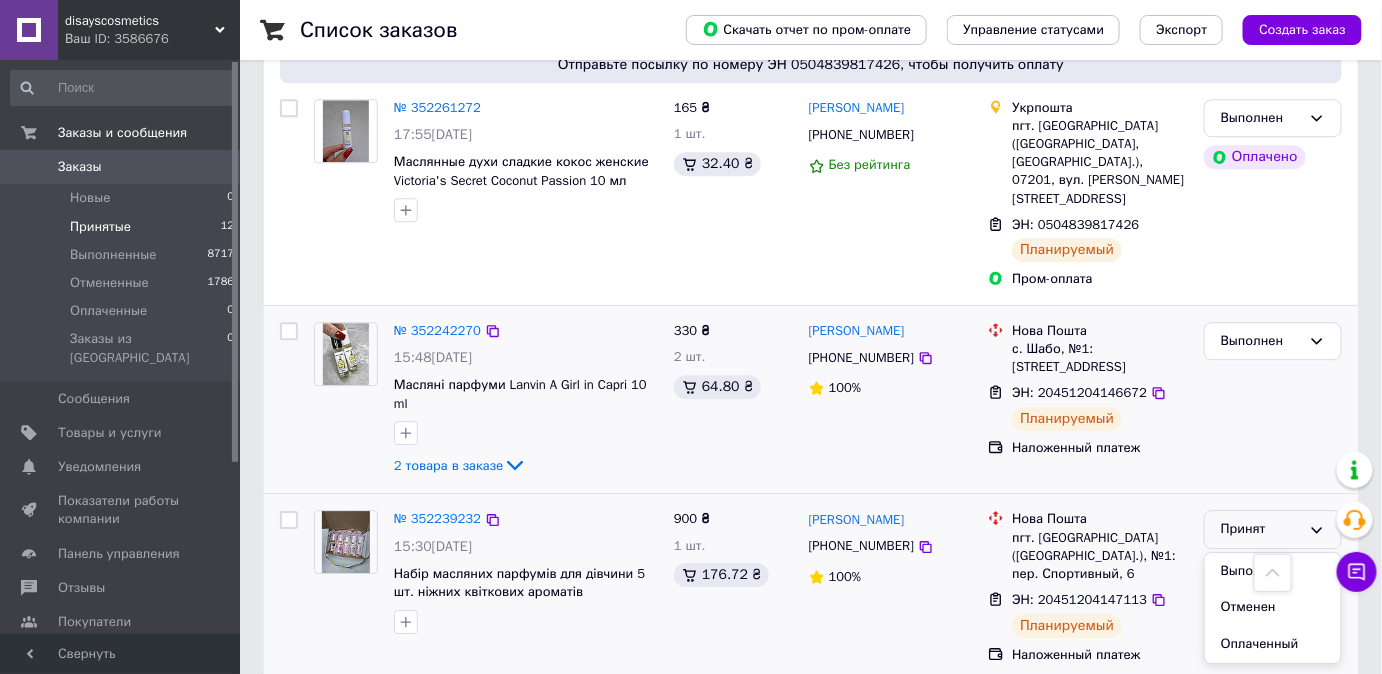 click on "Выполнен" at bounding box center (1273, 571) 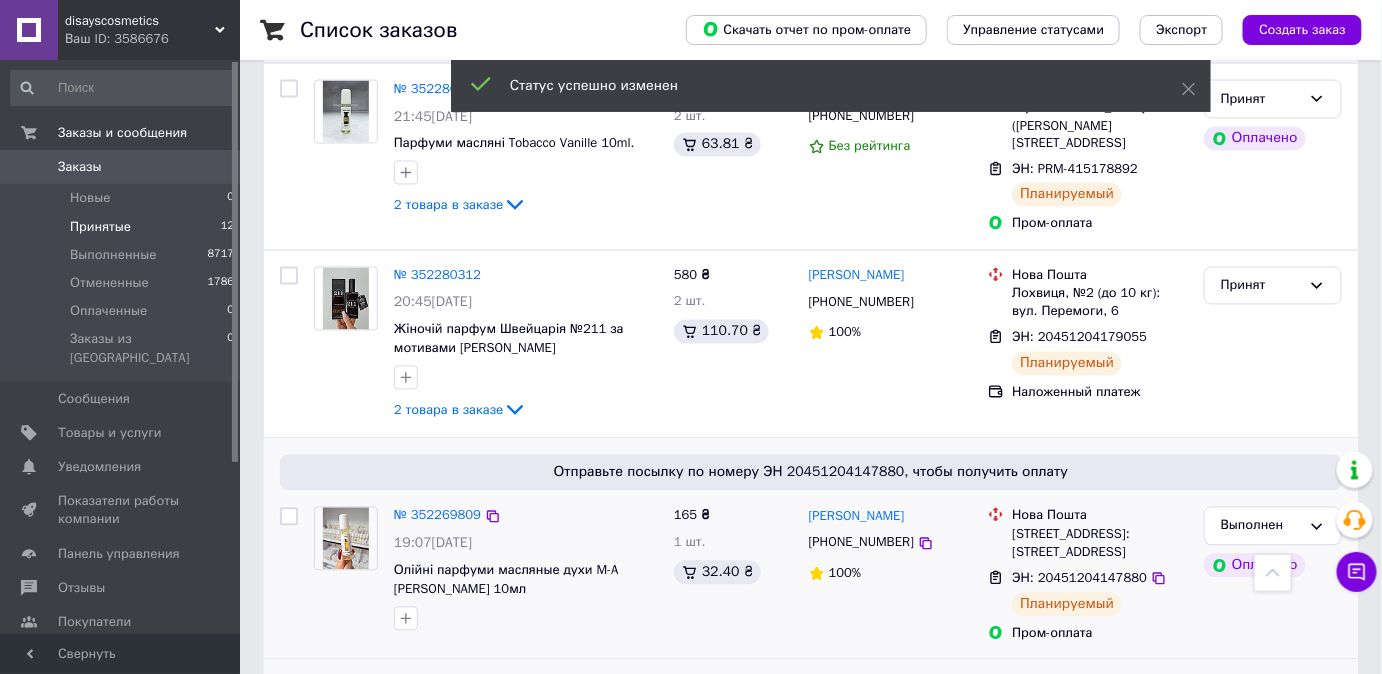 scroll, scrollTop: 1121, scrollLeft: 0, axis: vertical 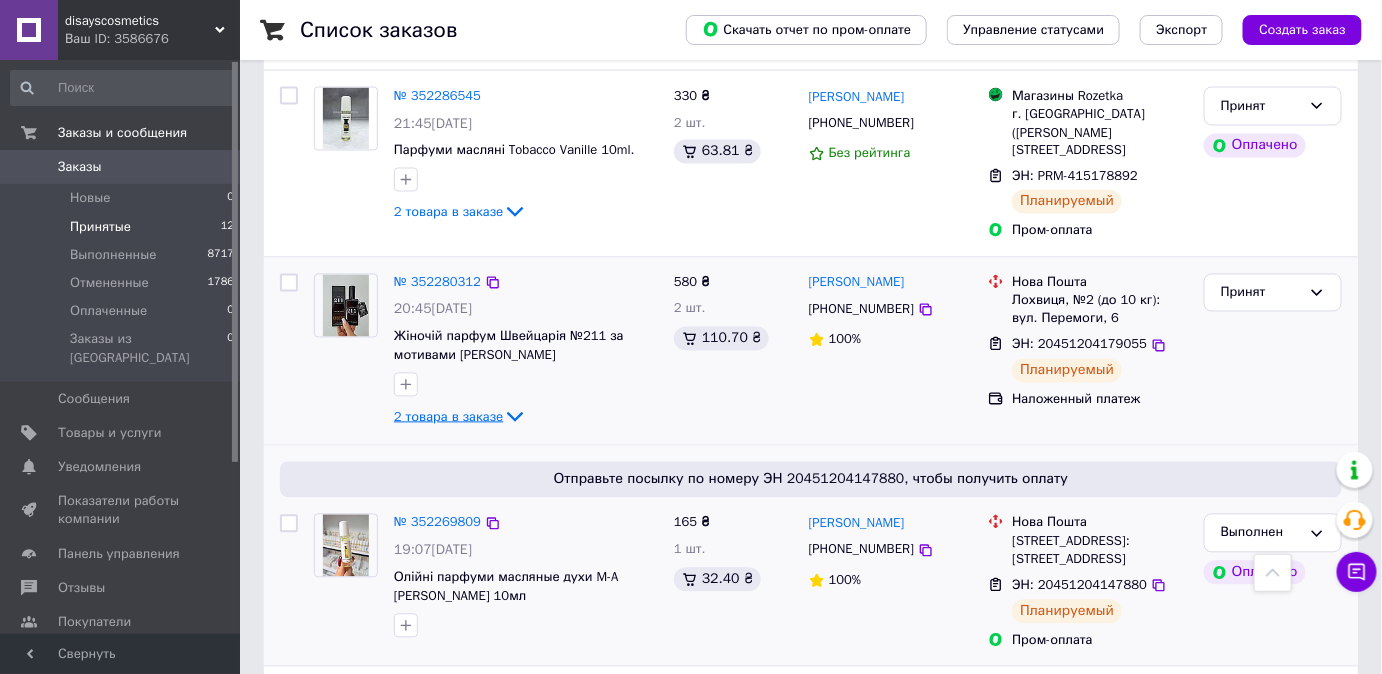 click on "2 товара в заказе" at bounding box center [448, 416] 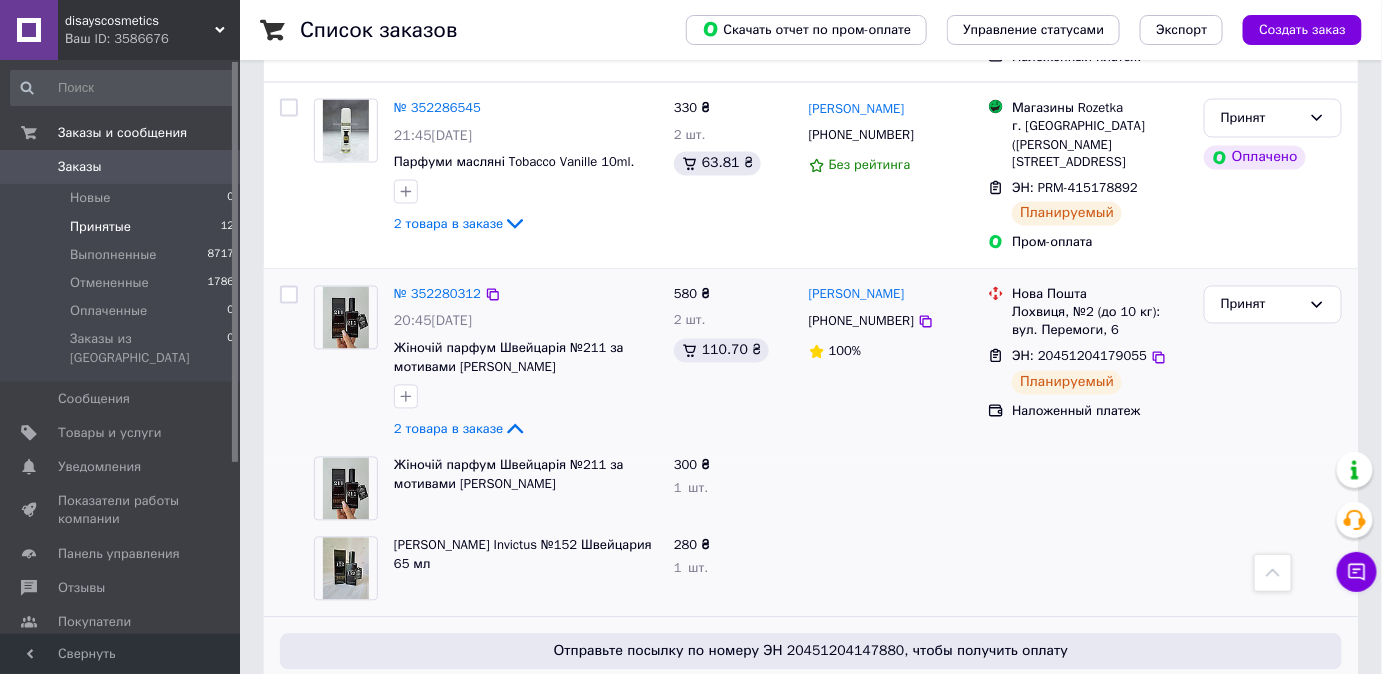 scroll, scrollTop: 1030, scrollLeft: 0, axis: vertical 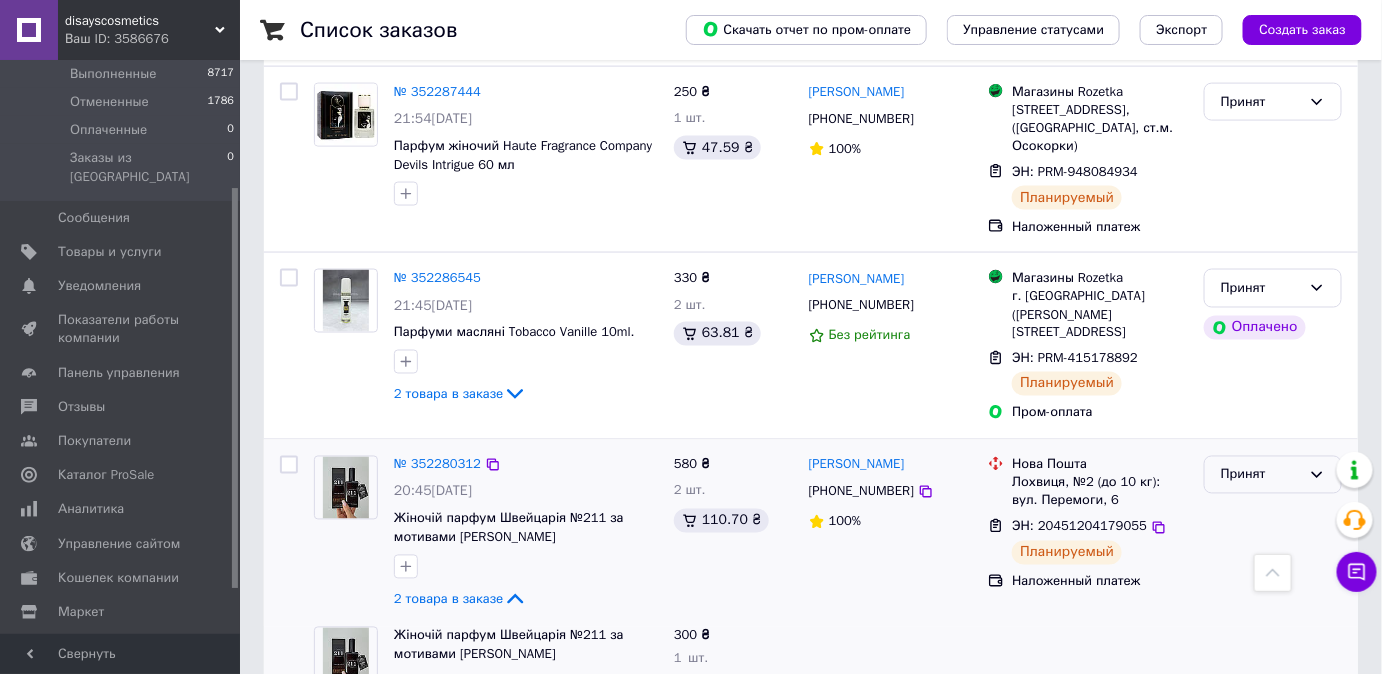 click on "Принят" at bounding box center (1261, 475) 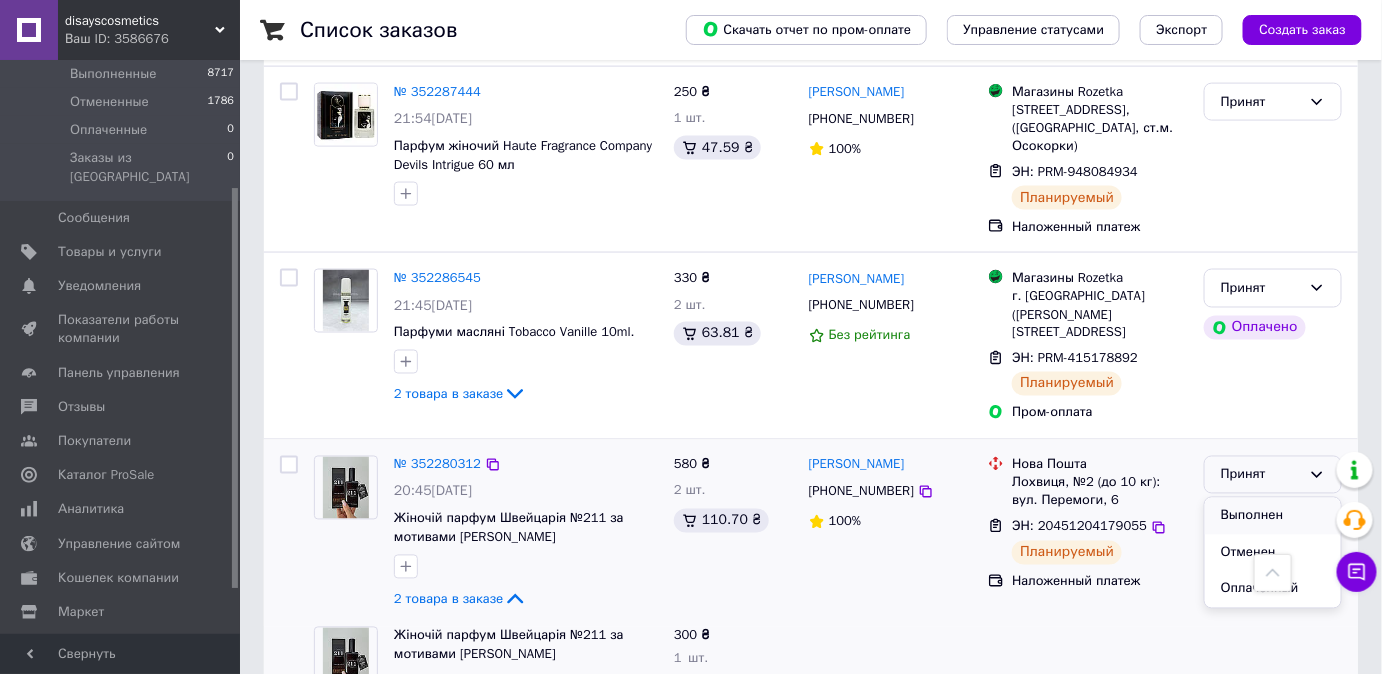 click on "Выполнен" at bounding box center [1273, 516] 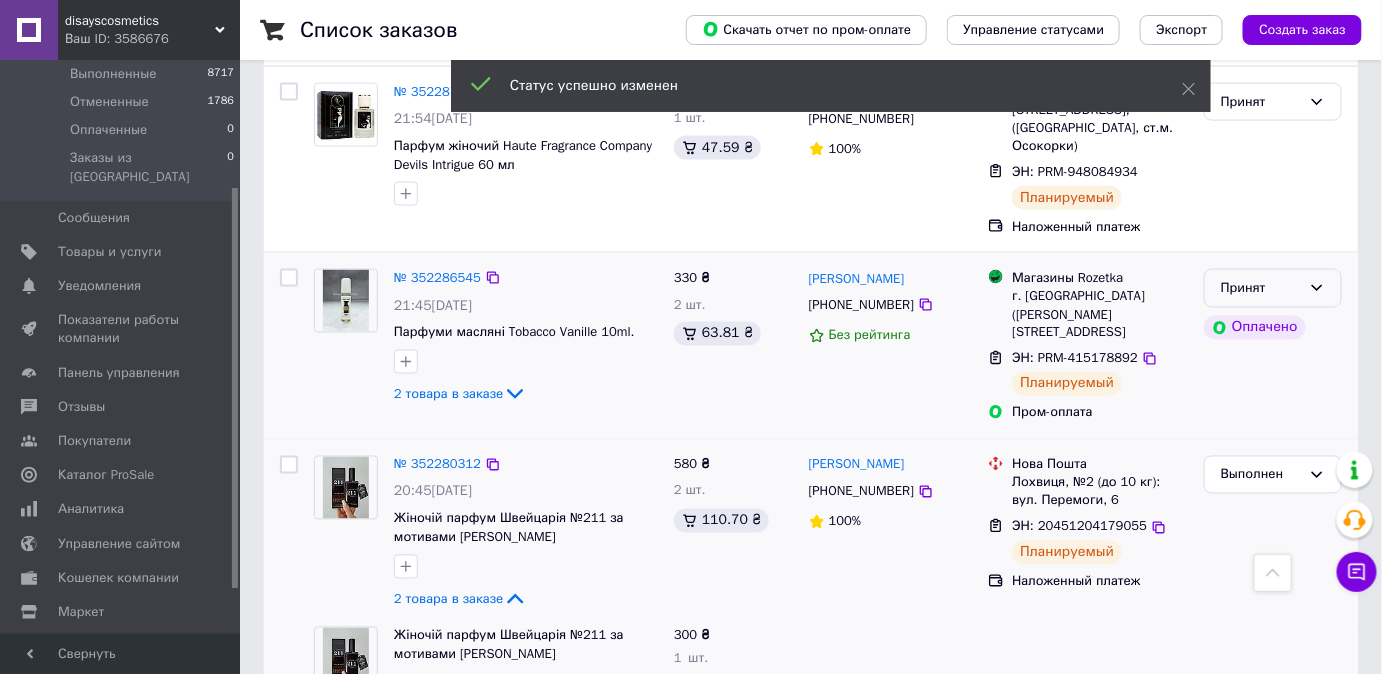 click on "Принят" at bounding box center (1273, 288) 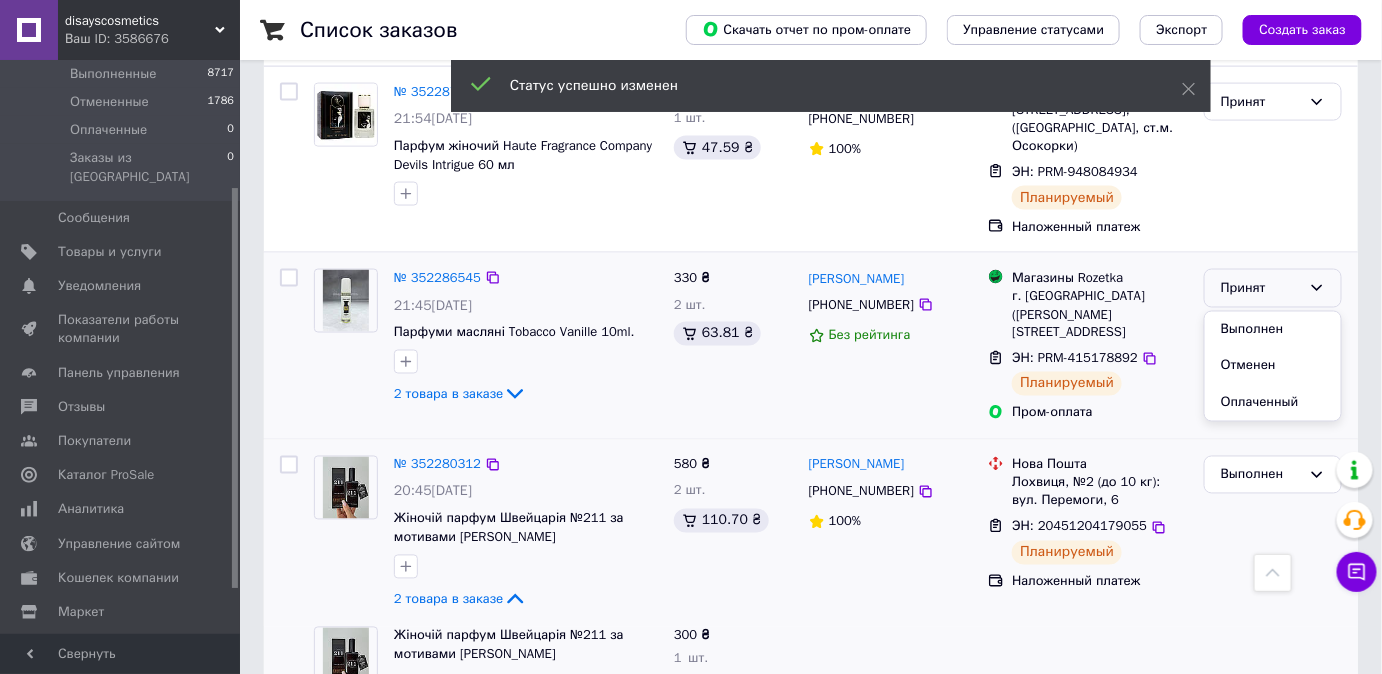 click on "Выполнен" at bounding box center (1273, 330) 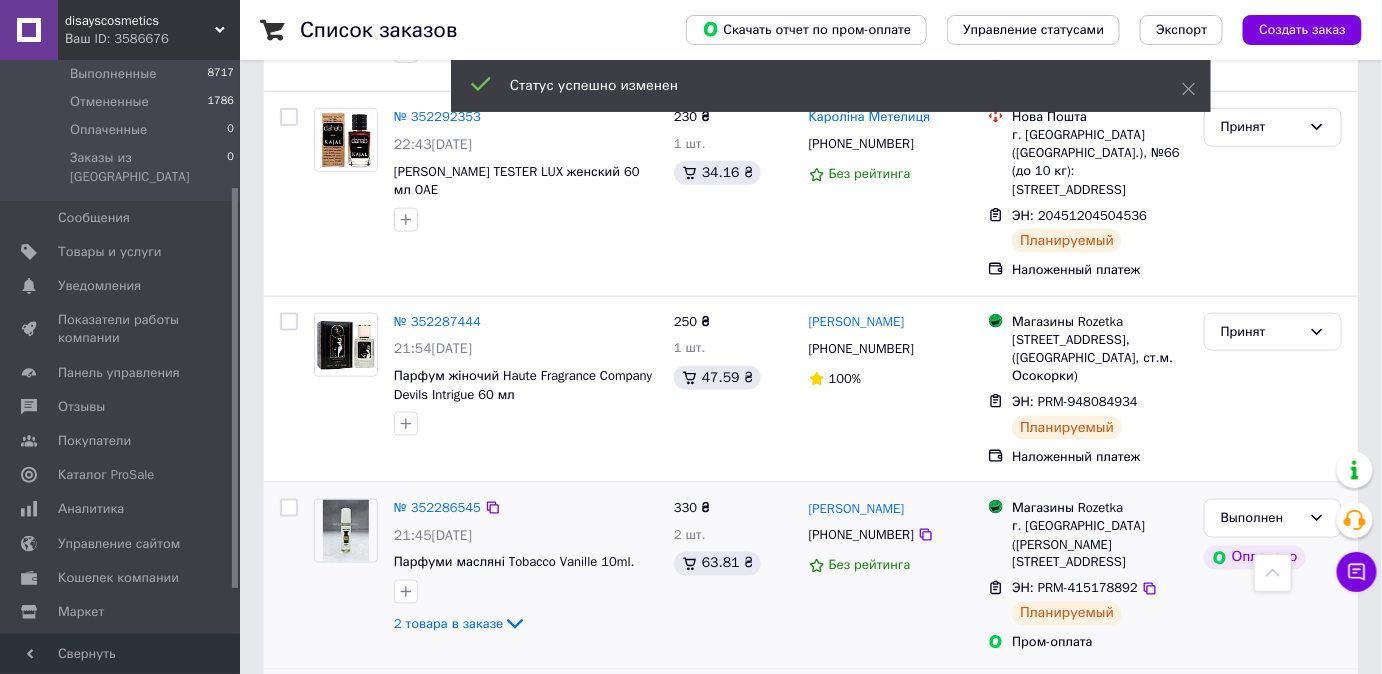 scroll, scrollTop: 666, scrollLeft: 0, axis: vertical 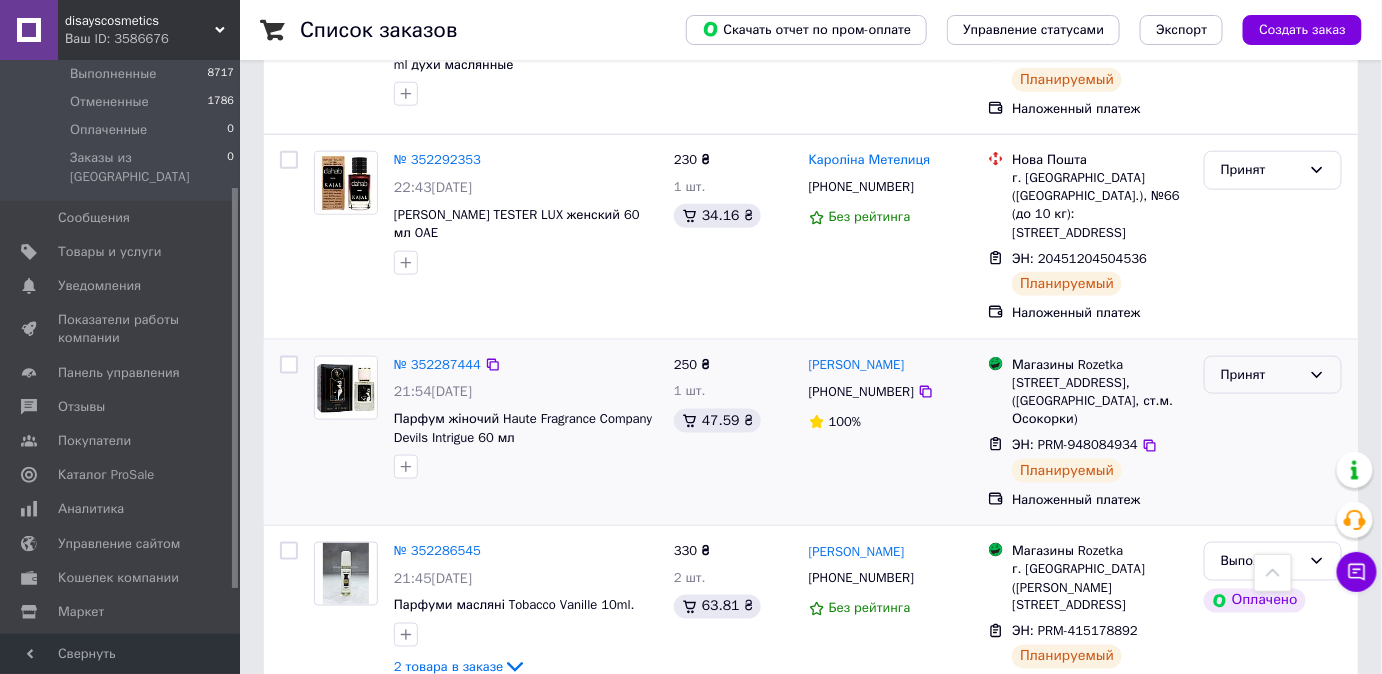 click on "Принят" at bounding box center [1261, 375] 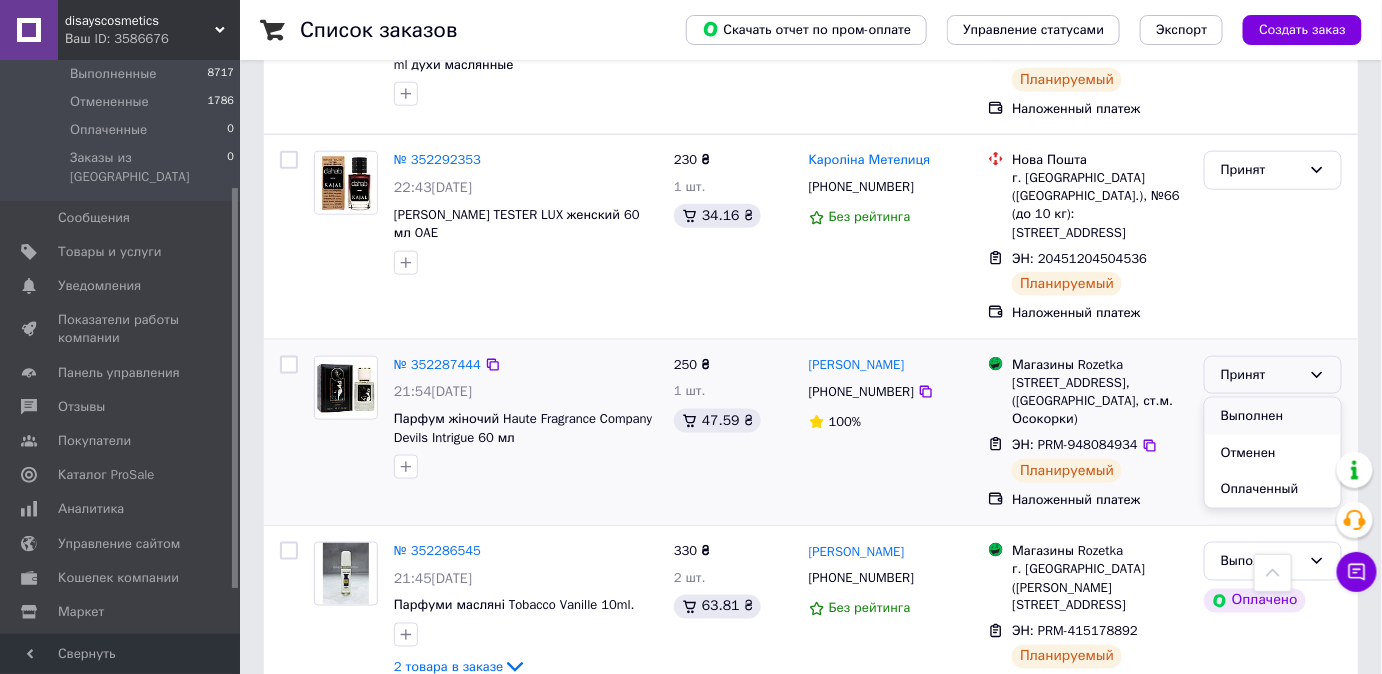 click on "Выполнен" at bounding box center (1273, 416) 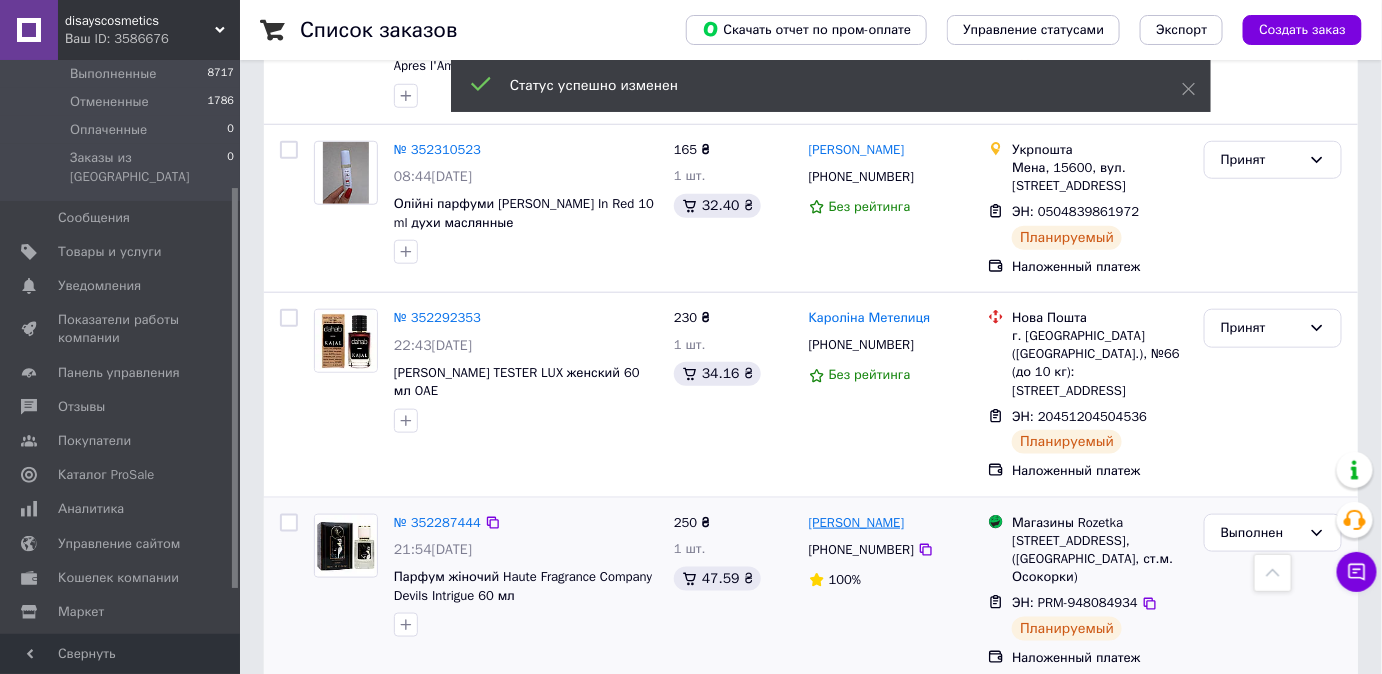 scroll, scrollTop: 477, scrollLeft: 0, axis: vertical 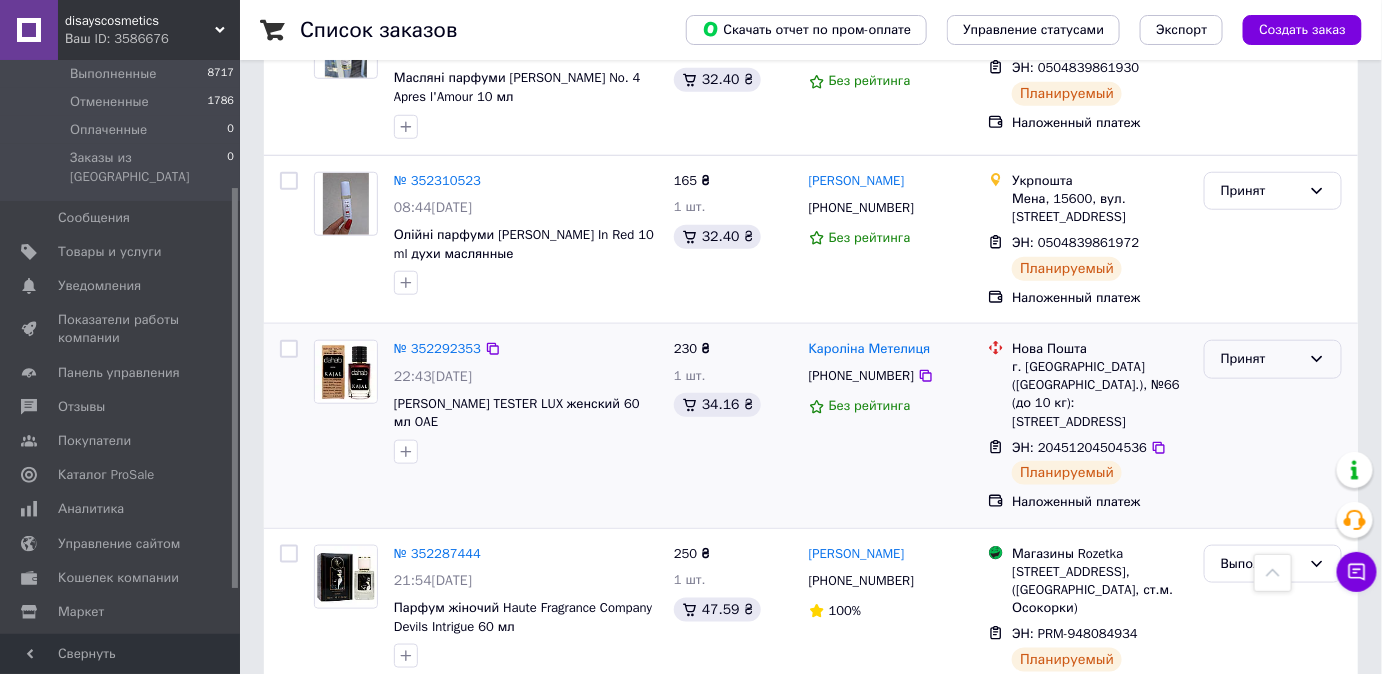 click on "Принят" at bounding box center (1261, 359) 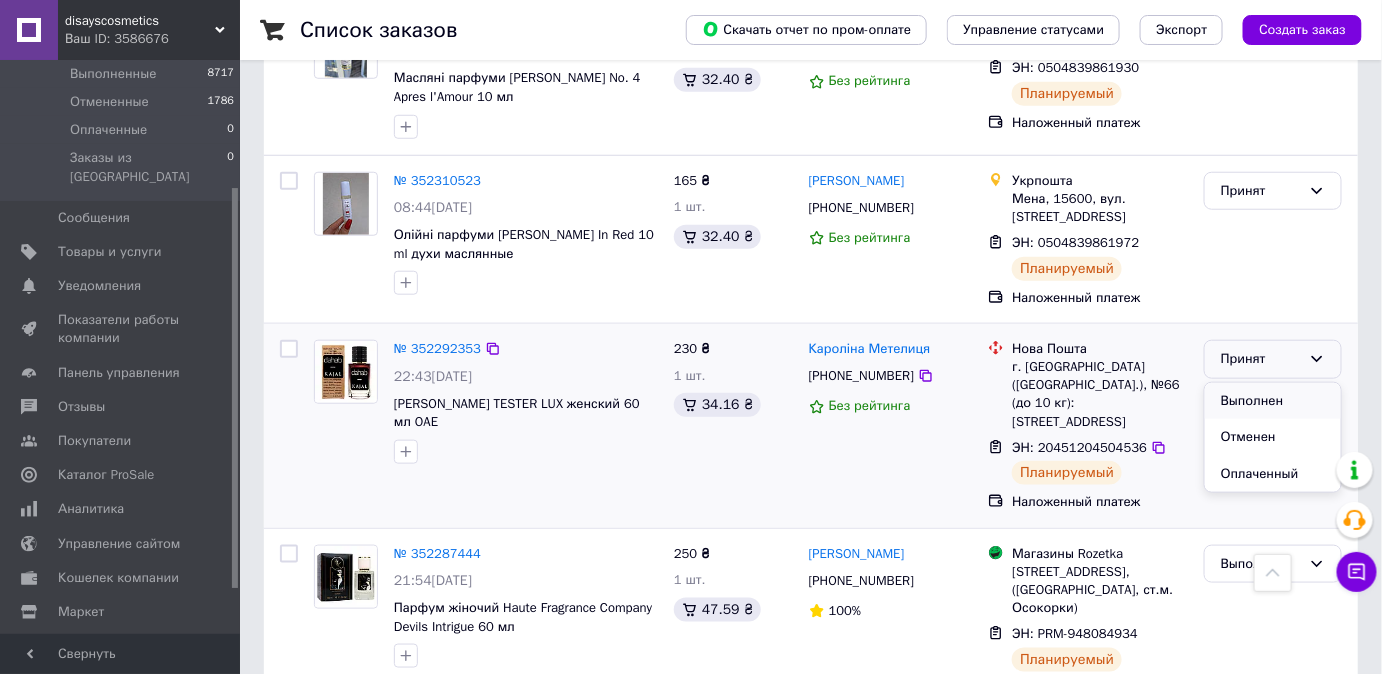 click on "Выполнен" at bounding box center (1273, 401) 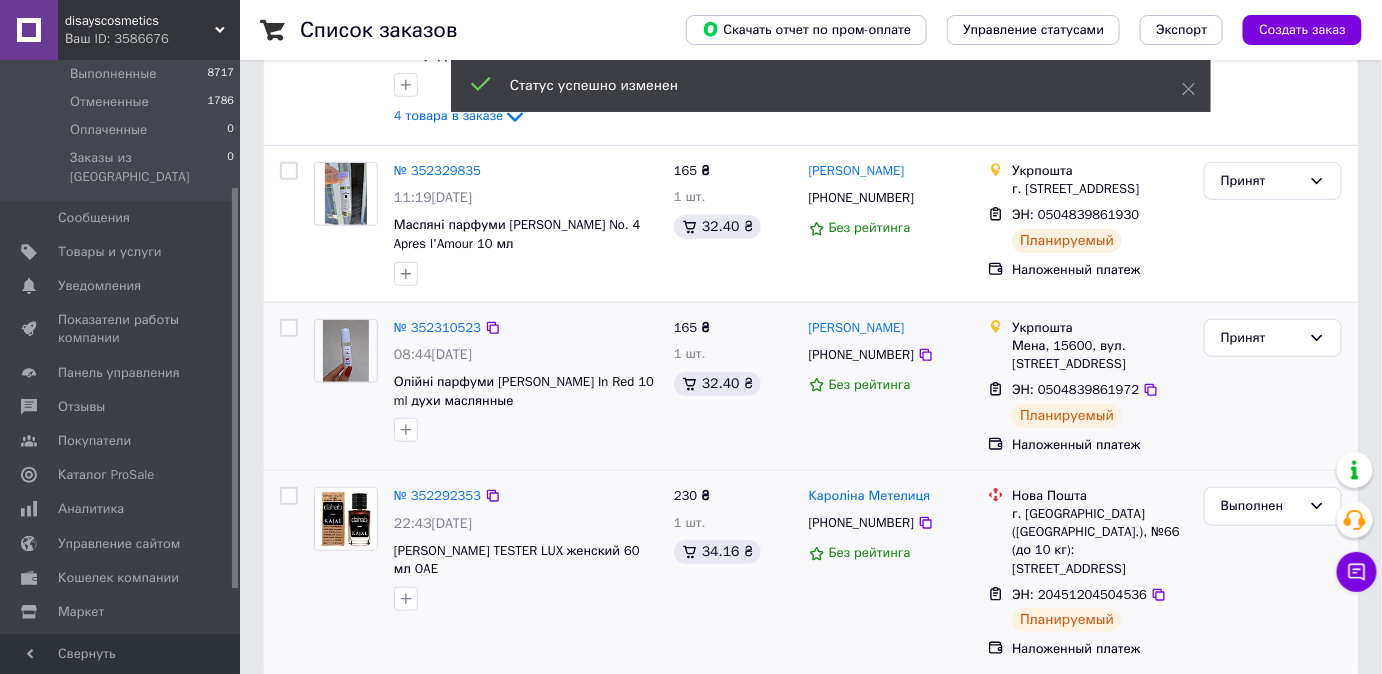 scroll, scrollTop: 363, scrollLeft: 0, axis: vertical 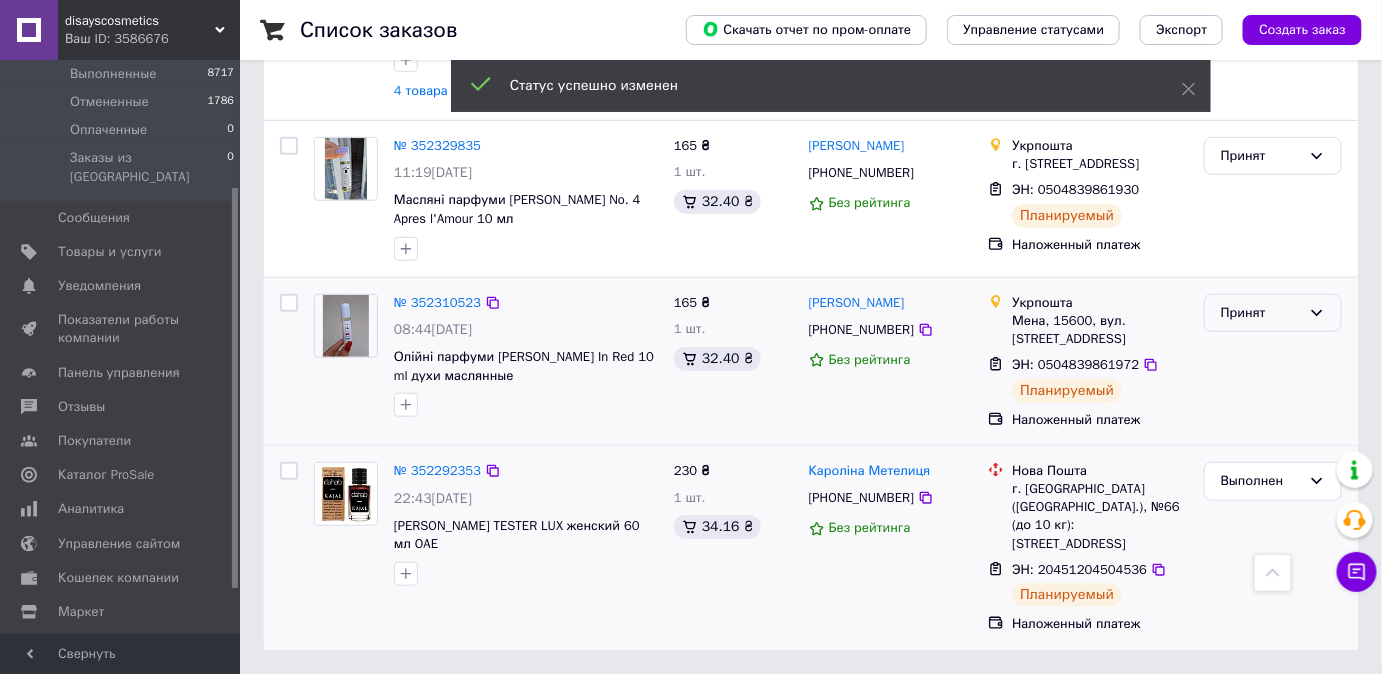 click on "Принят" at bounding box center [1261, 313] 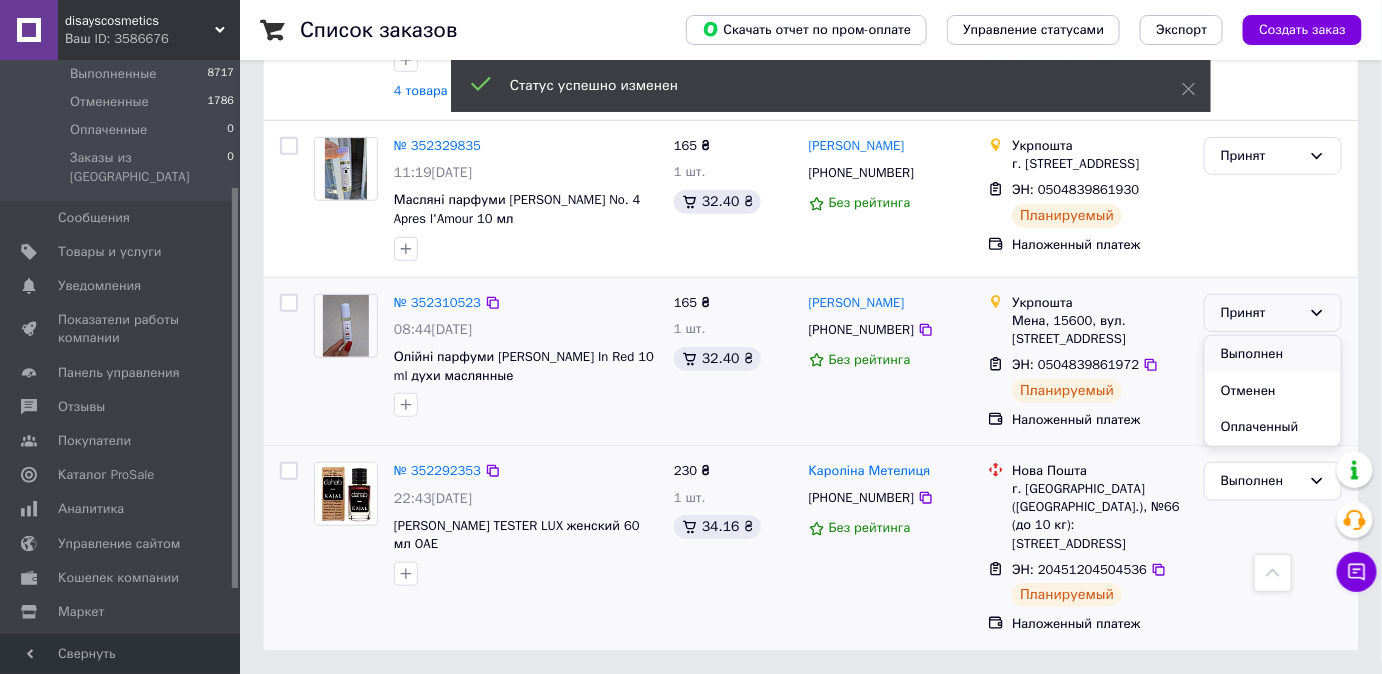 click on "Выполнен" at bounding box center (1273, 354) 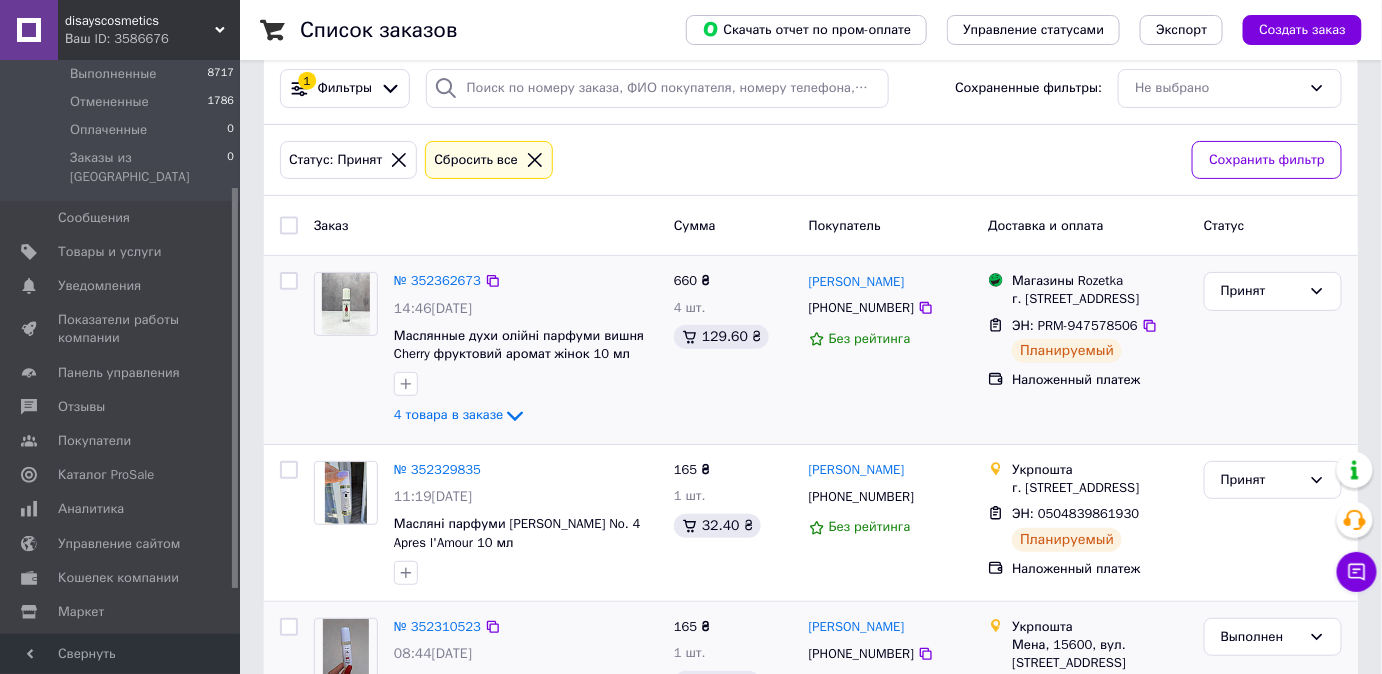 scroll, scrollTop: 0, scrollLeft: 0, axis: both 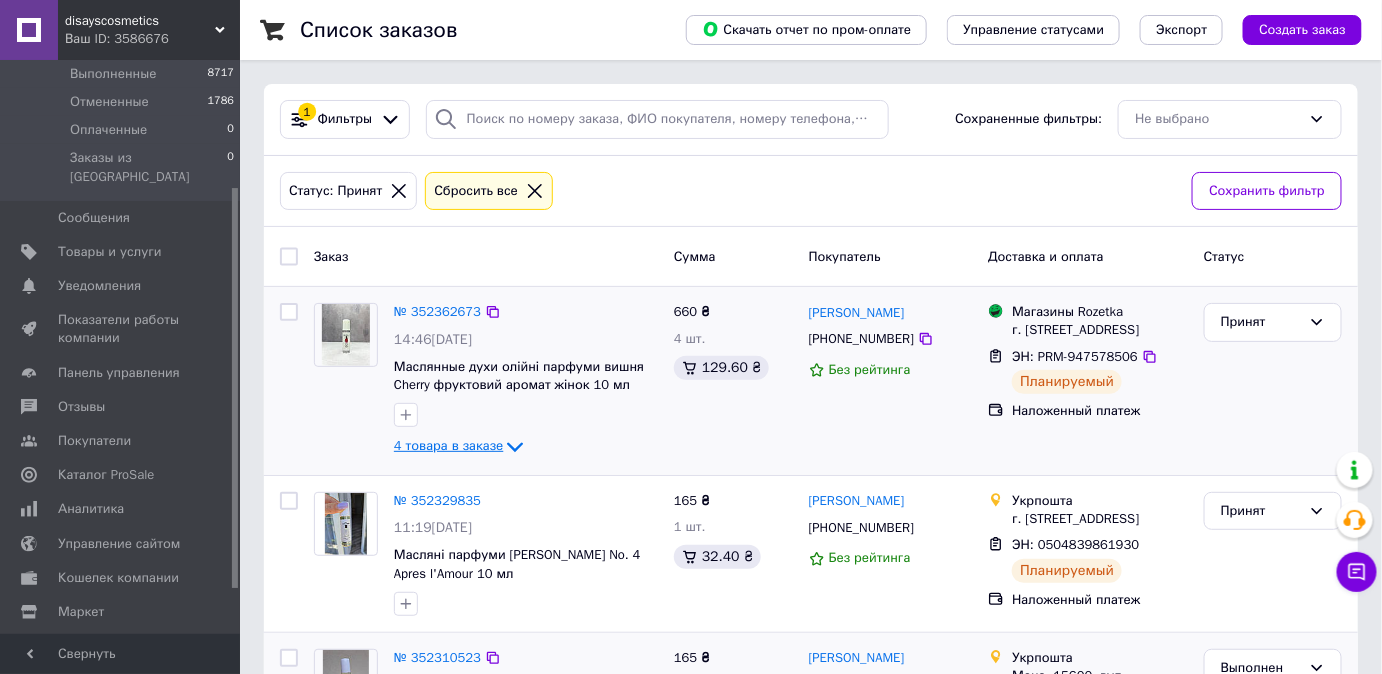 drag, startPoint x: 488, startPoint y: 447, endPoint x: 488, endPoint y: 435, distance: 12 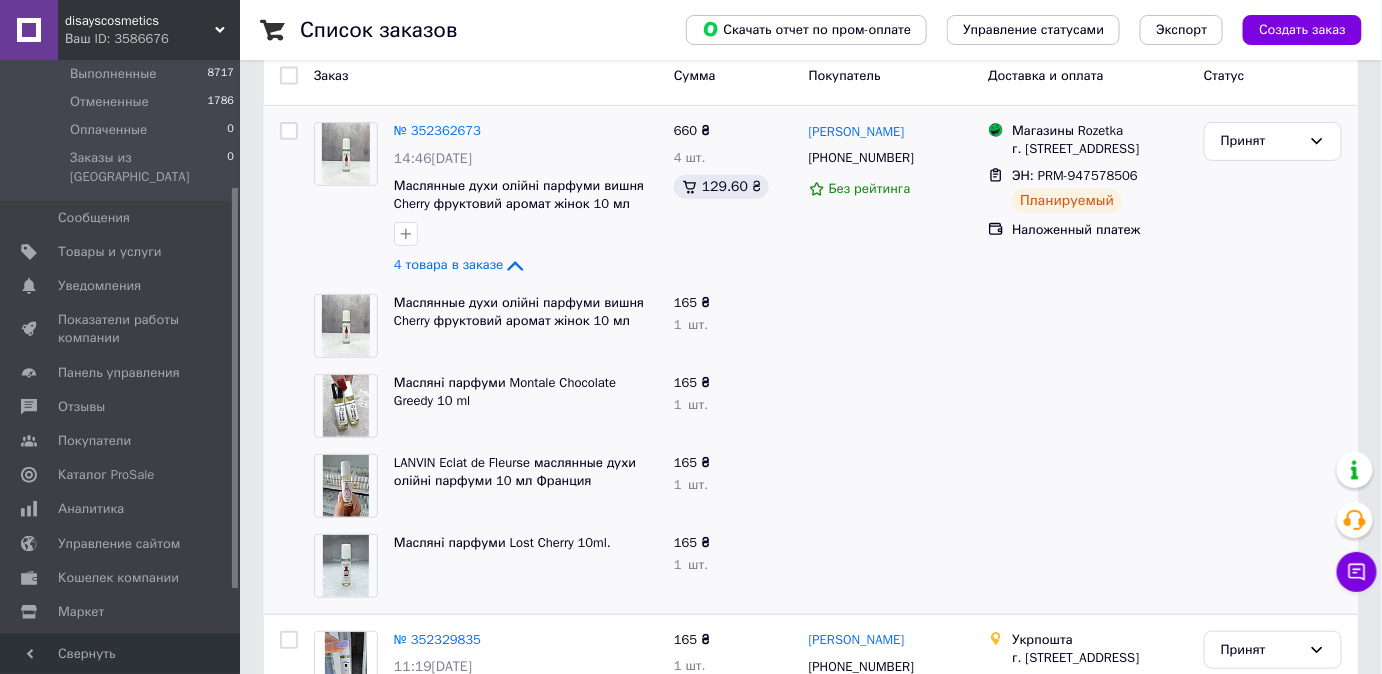 scroll, scrollTop: 272, scrollLeft: 0, axis: vertical 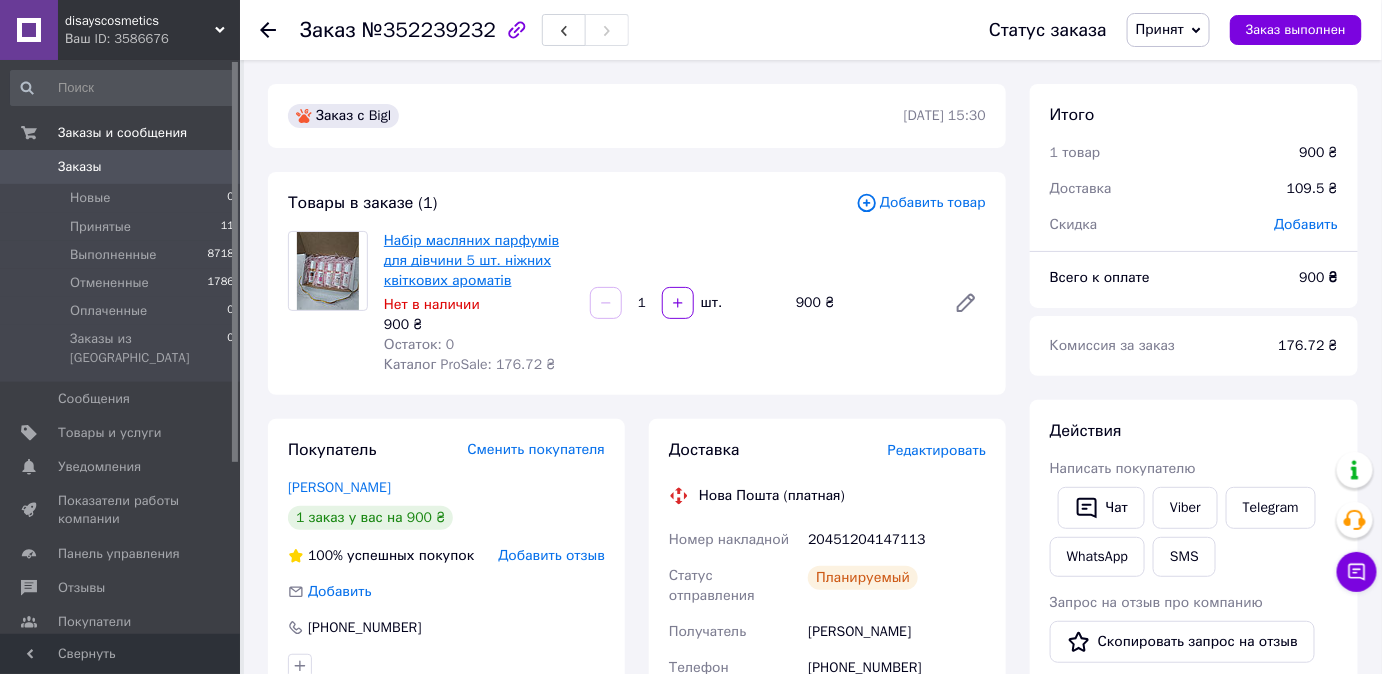 click on "Набір масляних парфумів для дівчини 5 шт. ніжних квіткових ароматів" at bounding box center [471, 260] 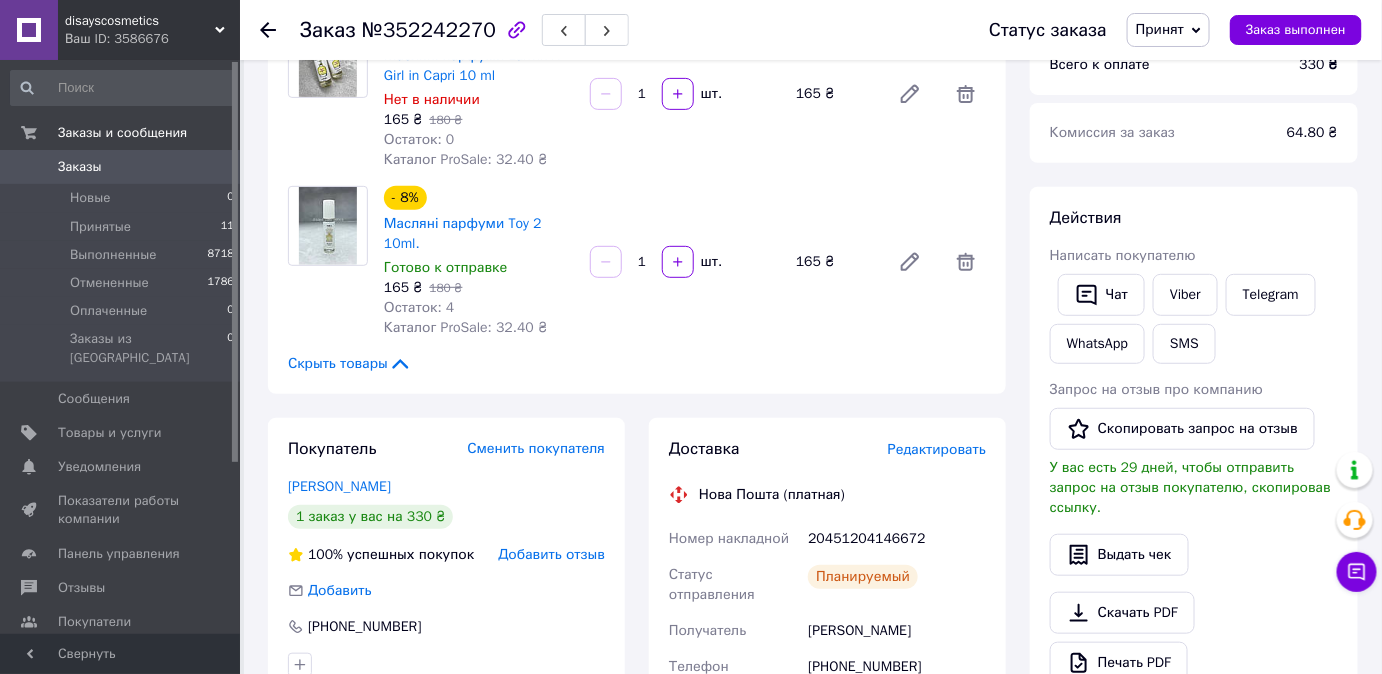 scroll, scrollTop: 0, scrollLeft: 0, axis: both 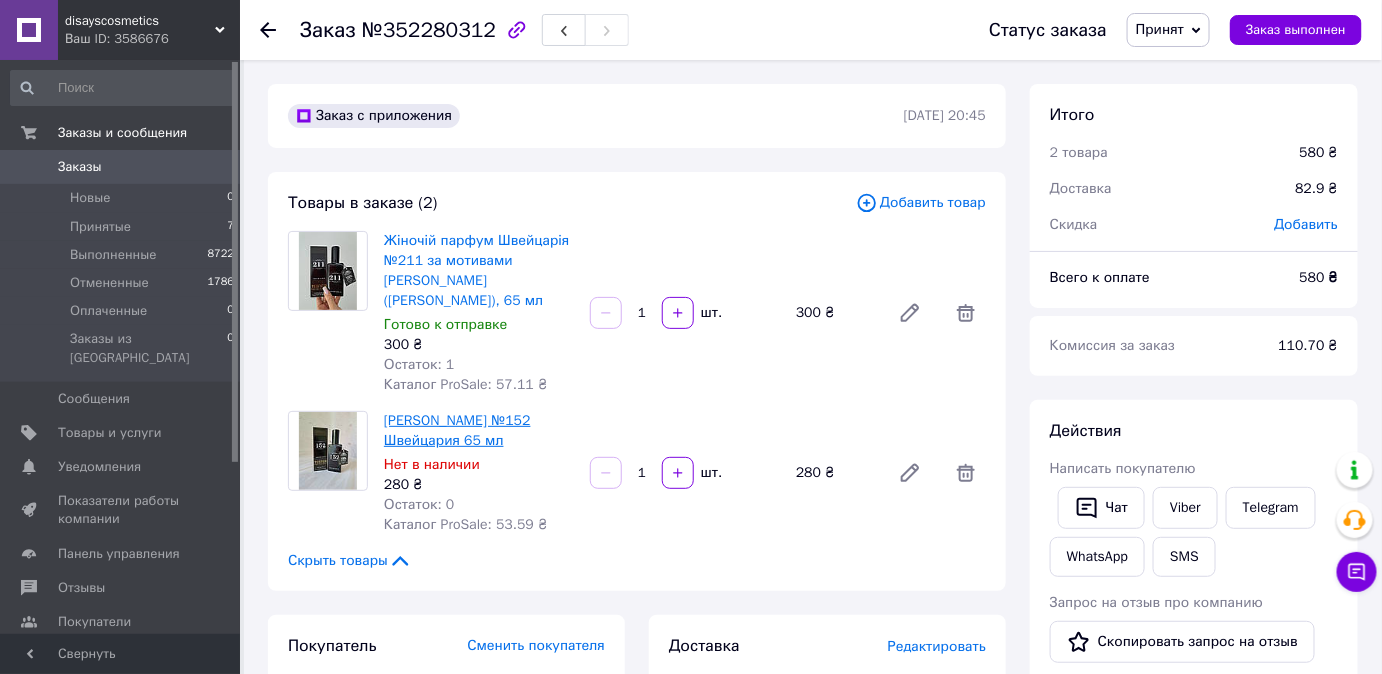 click on "Paco Rabanne Invictus №152 Швейцария 65  мл" at bounding box center [457, 430] 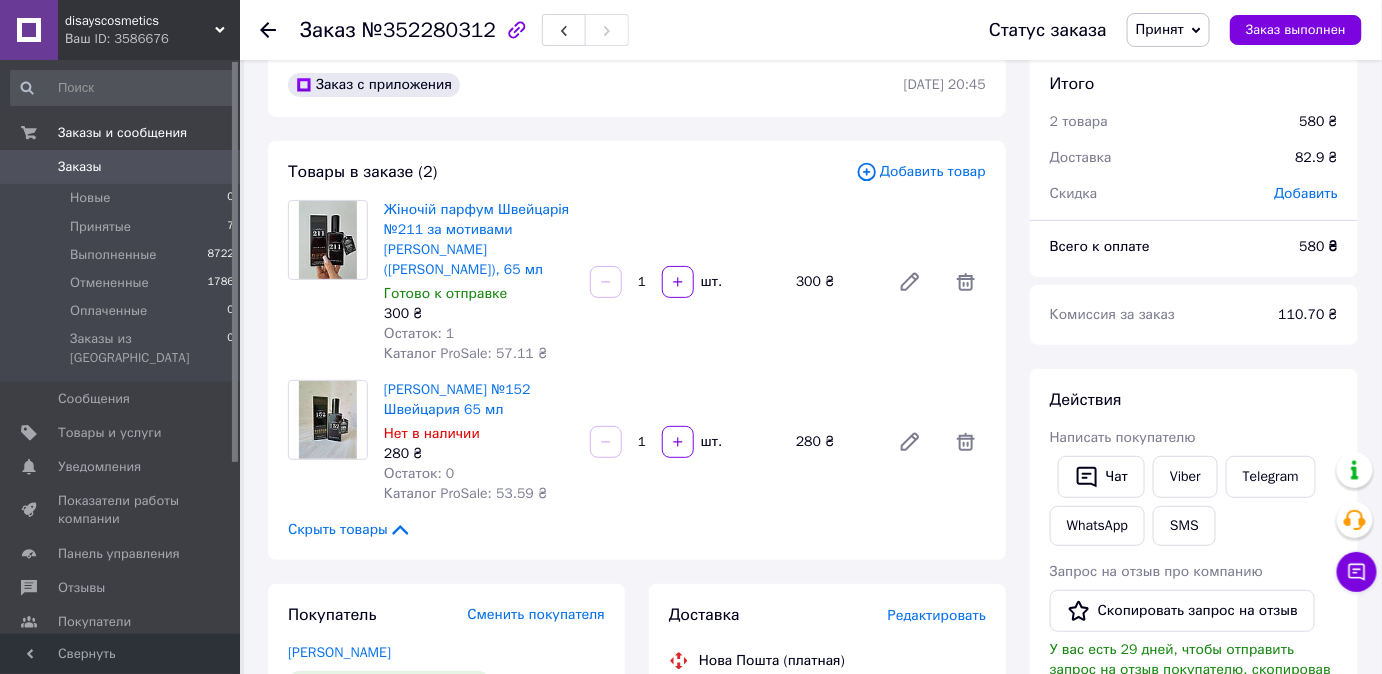 scroll, scrollTop: 0, scrollLeft: 0, axis: both 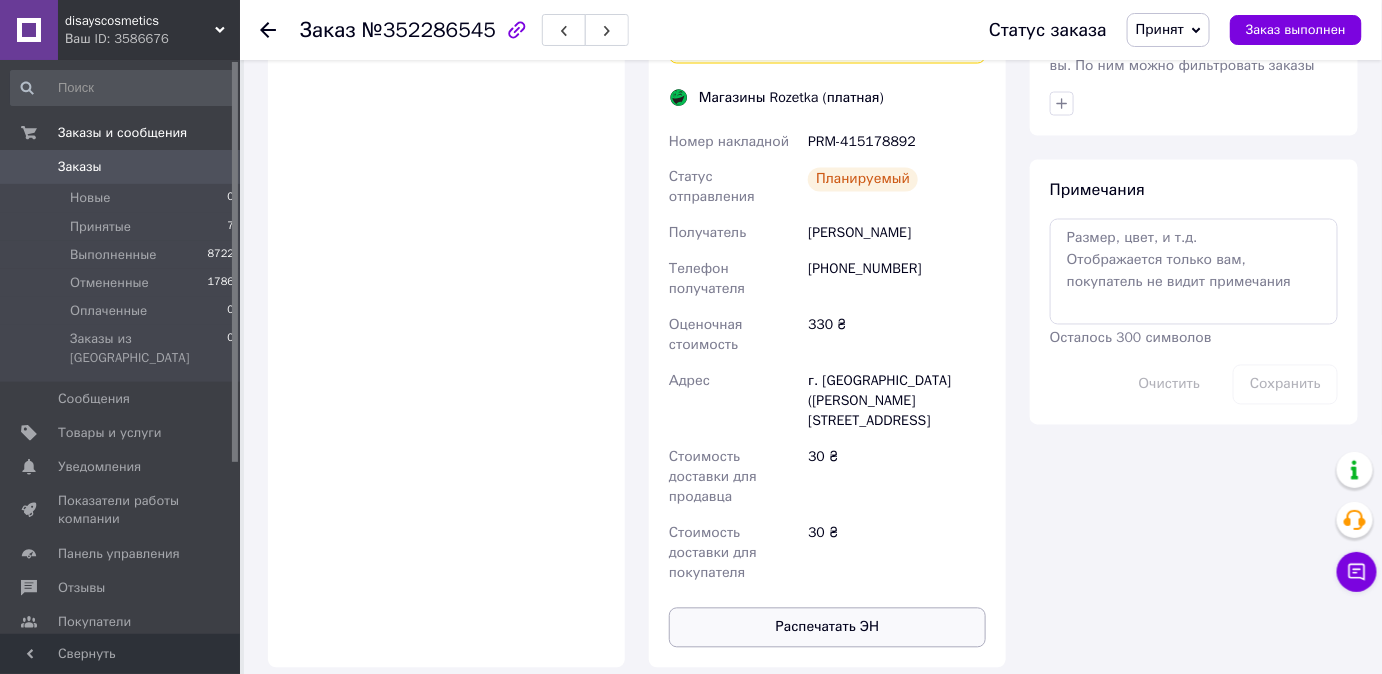 click on "Распечатать ЭН" at bounding box center [827, 628] 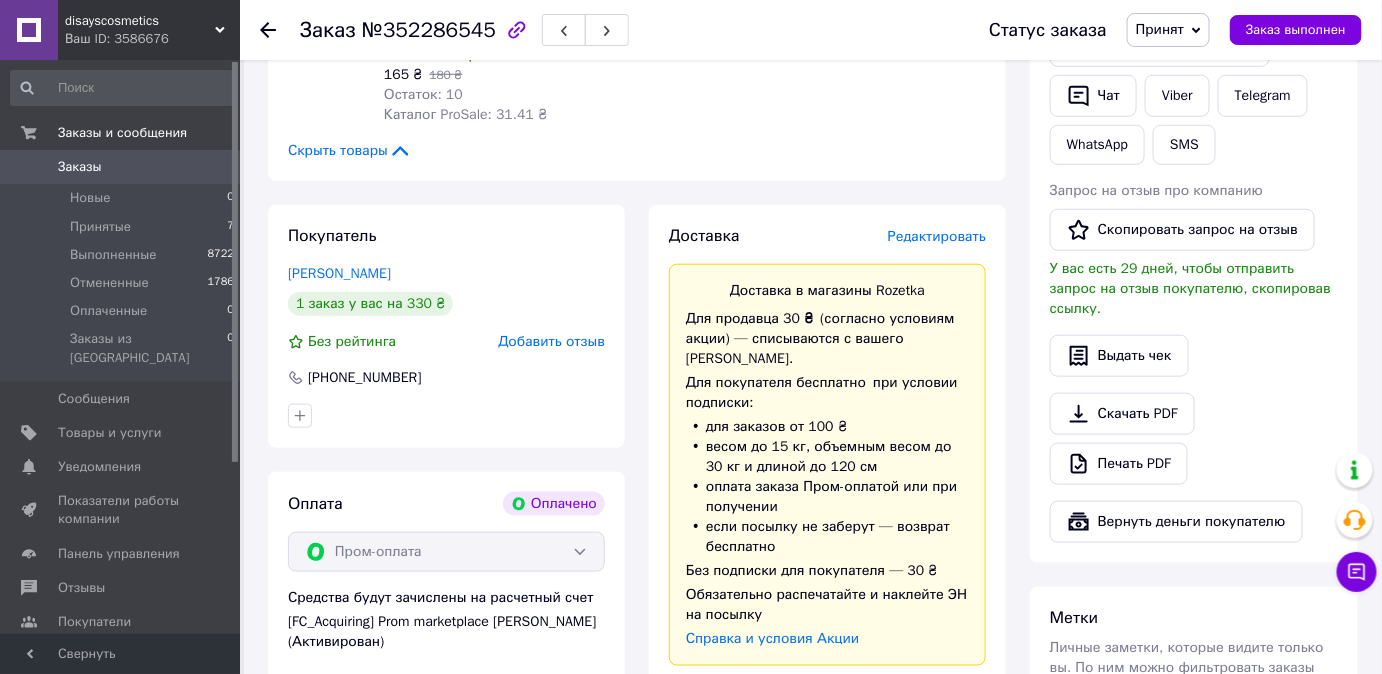 scroll, scrollTop: 636, scrollLeft: 0, axis: vertical 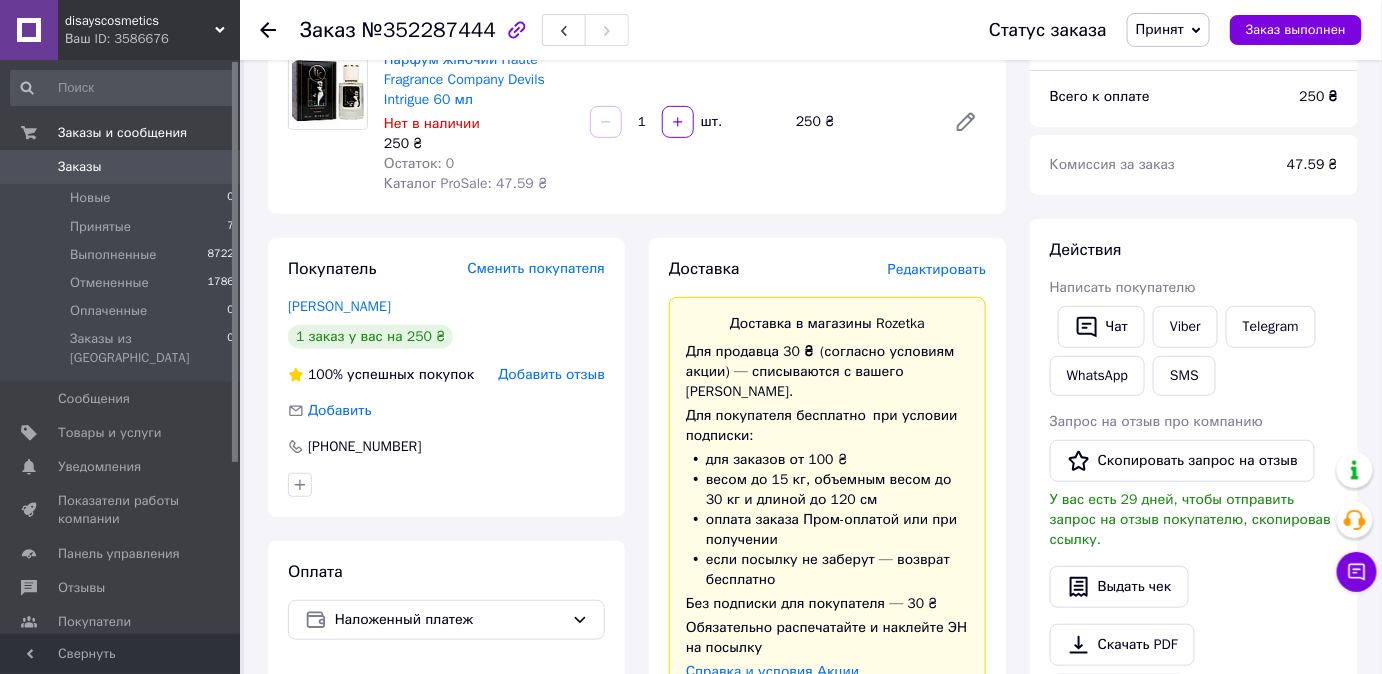click on "Доставка Редактировать Доставка в магазины Rozetka Для продавца 30 ₴   (согласно условиям акции) — списываются с вашего Баланса. Для покупателя бесплатно   при условии подписки: для заказов от 100 ₴ весом до 15 кг,
объемным весом до 30 кг
и длиной до 120 см оплата заказа Пром-оплатой или при получении если посылку не заберут — возврат бесплатно Без подписки для покупателя — 30 ₴ Обязательно распечатайте и наклейте ЭН на посылку Справка и условия Акции Магазины Rozetka (платная) Номер накладной PRM-948084934 Статус отправления Планируемый 250 ₴" at bounding box center (827, 770) 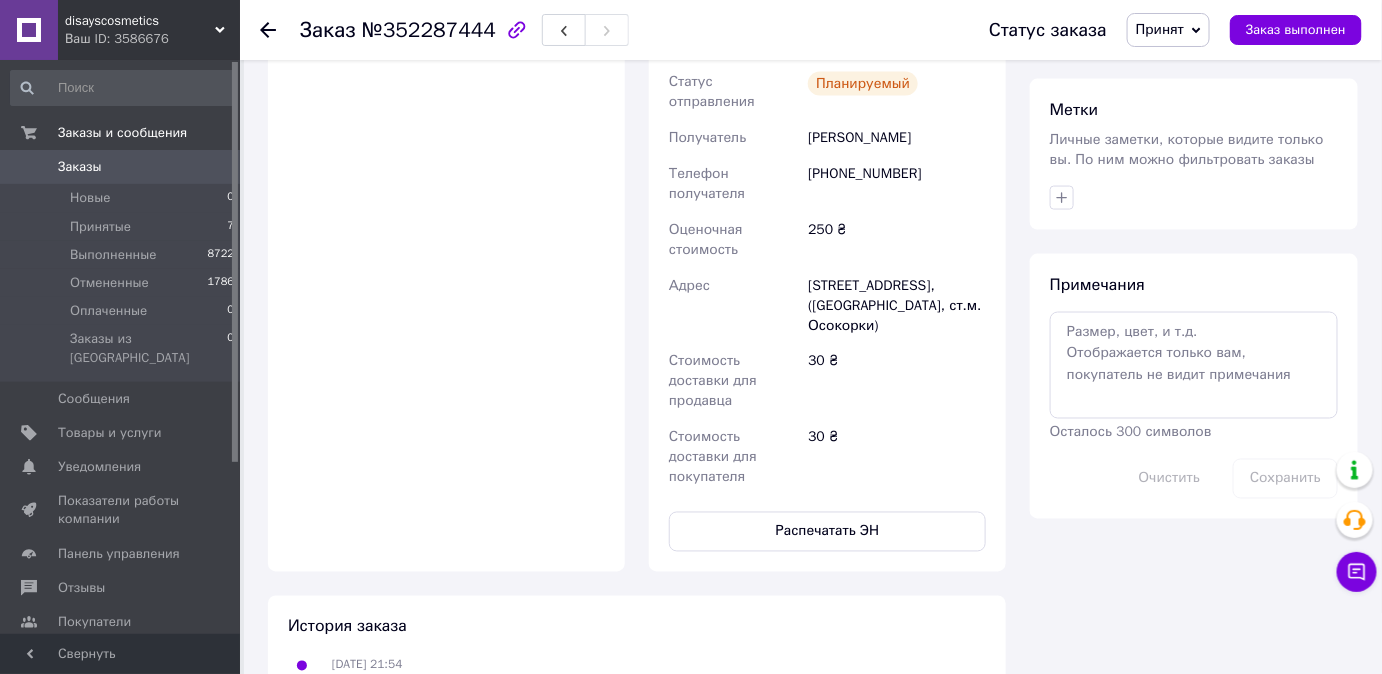 scroll, scrollTop: 1000, scrollLeft: 0, axis: vertical 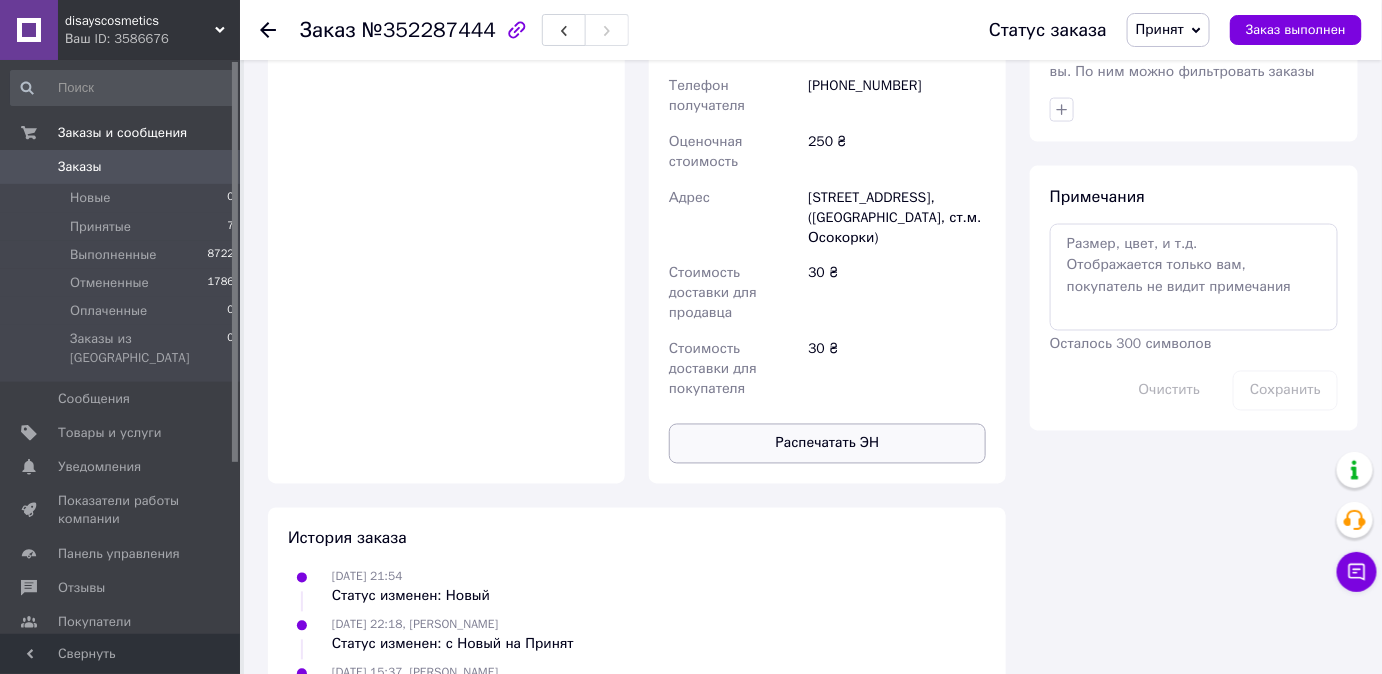 click on "Распечатать ЭН" at bounding box center [827, 444] 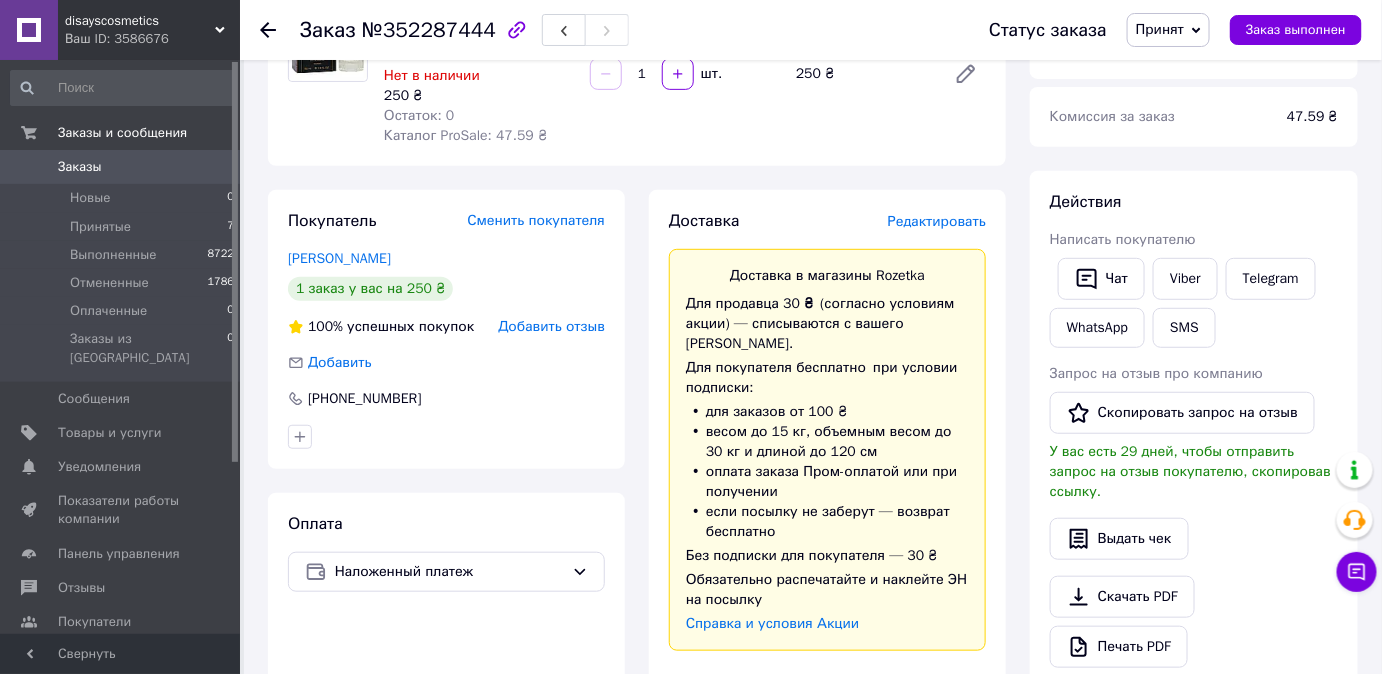 scroll, scrollTop: 90, scrollLeft: 0, axis: vertical 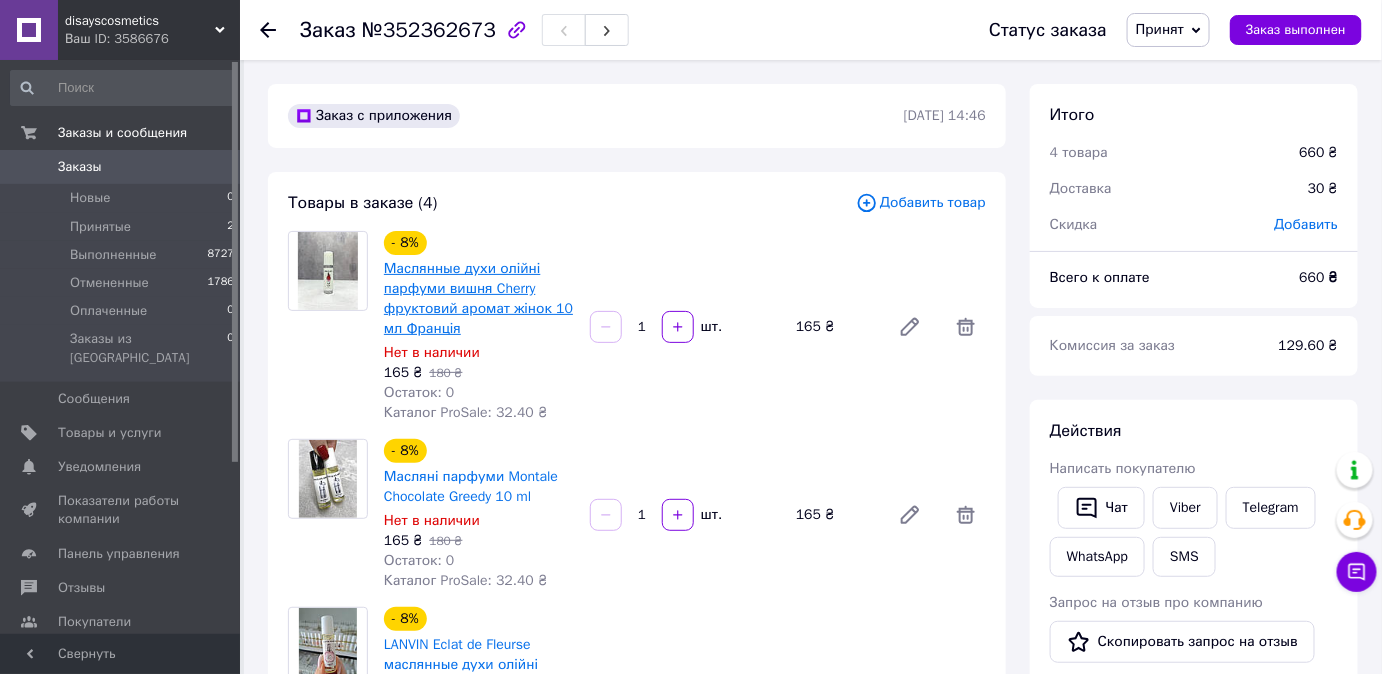 click on "Маслянные духи олійні парфуми вишня Cherry фруктовий аромат жінок 10 мл Франція" at bounding box center (478, 298) 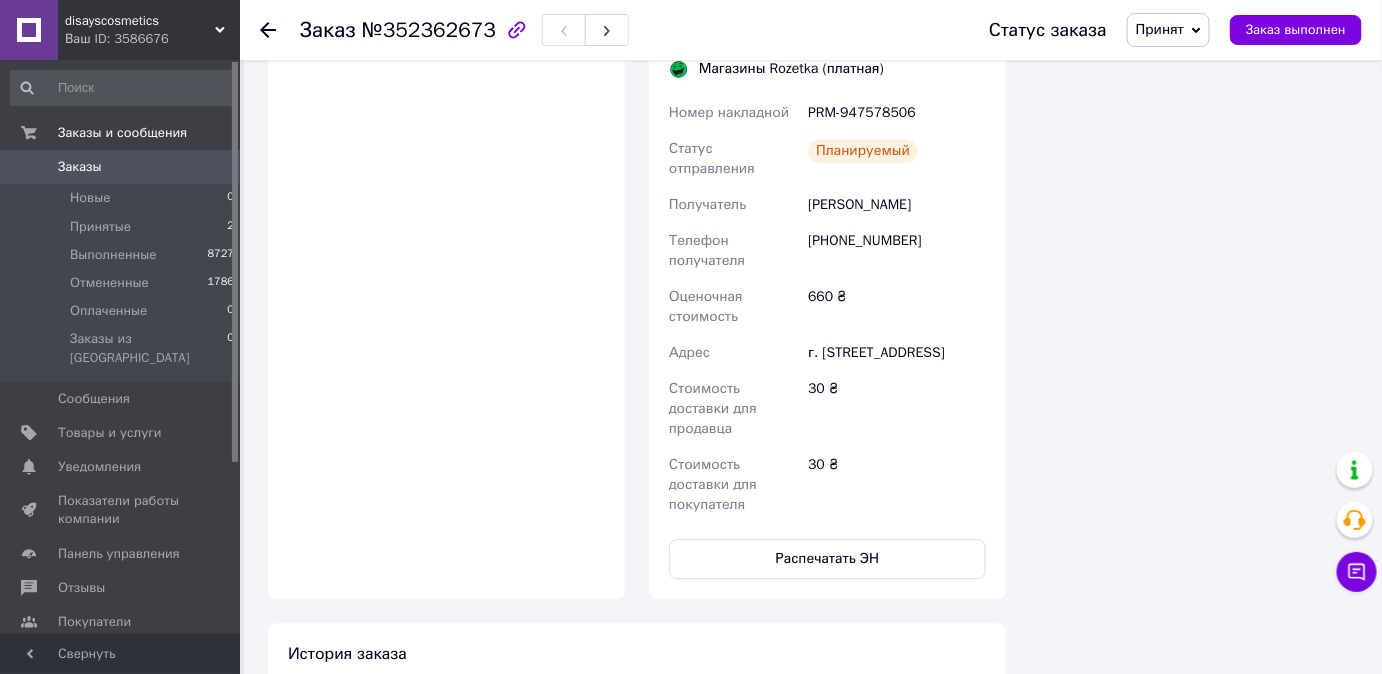 scroll, scrollTop: 1454, scrollLeft: 0, axis: vertical 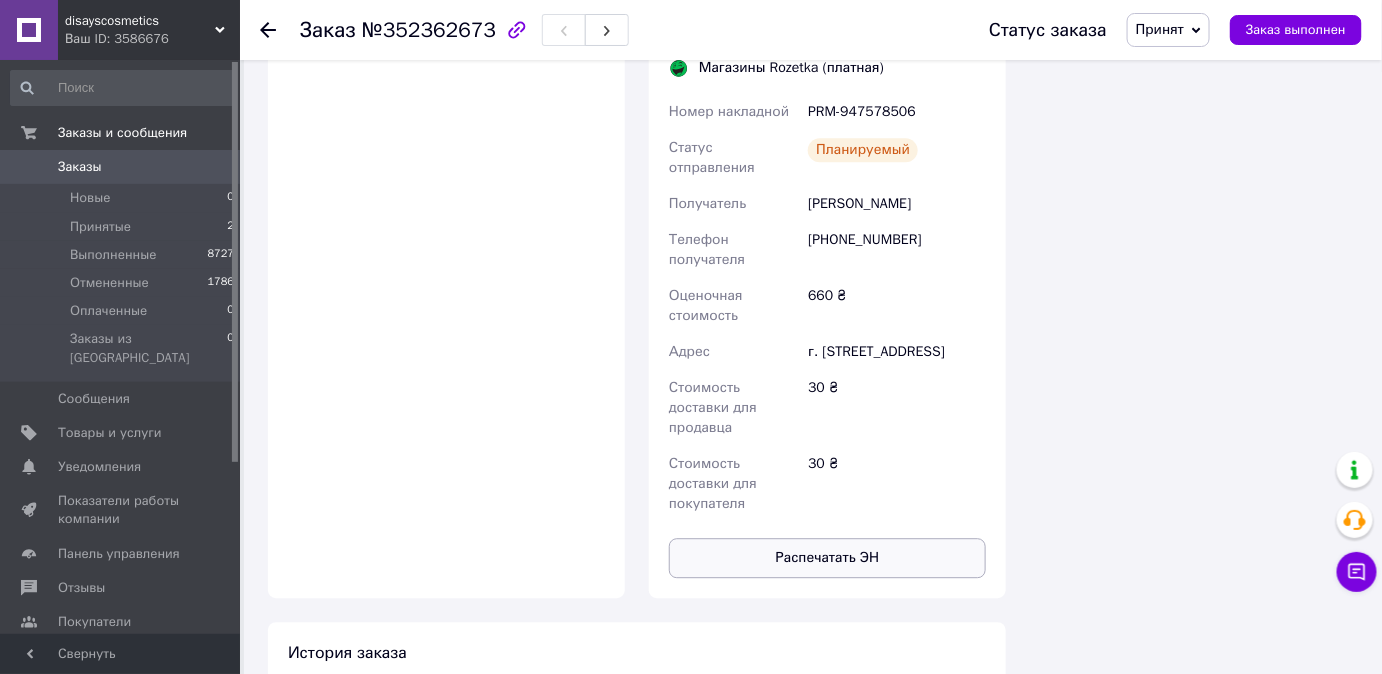 click on "Распечатать ЭН" at bounding box center (827, 558) 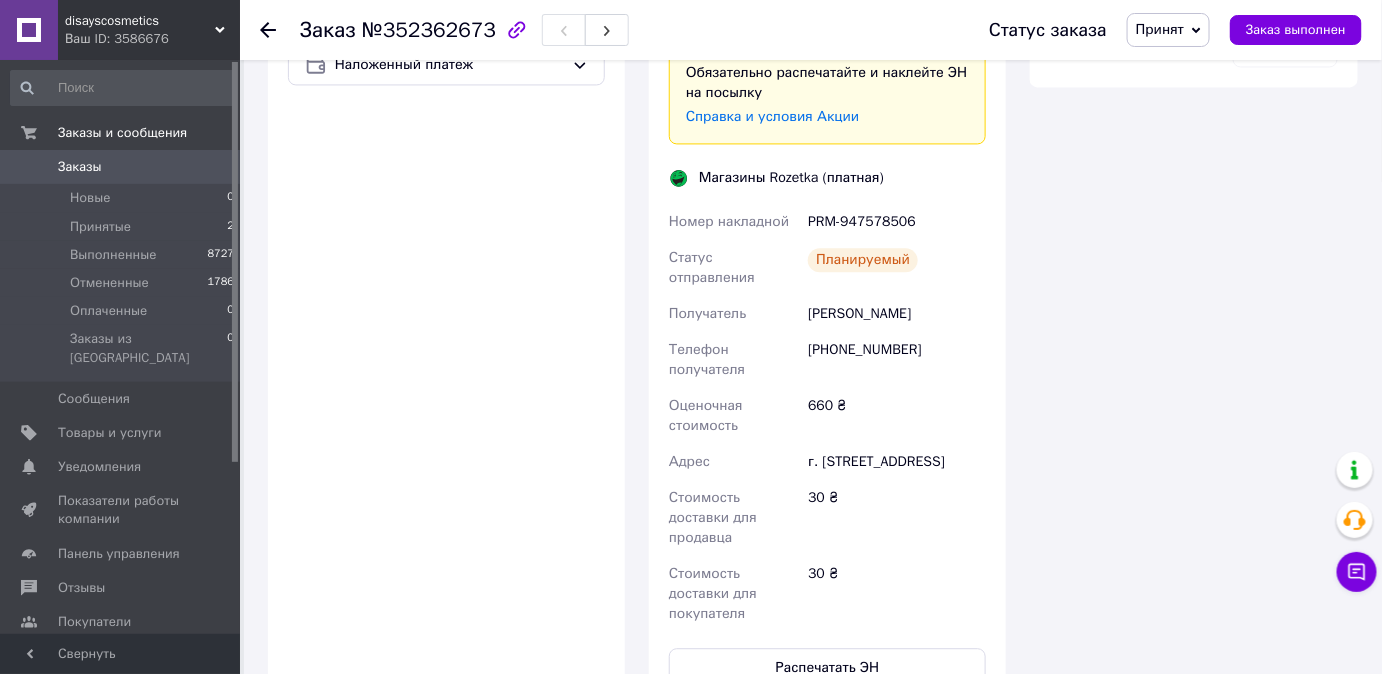scroll, scrollTop: 1181, scrollLeft: 0, axis: vertical 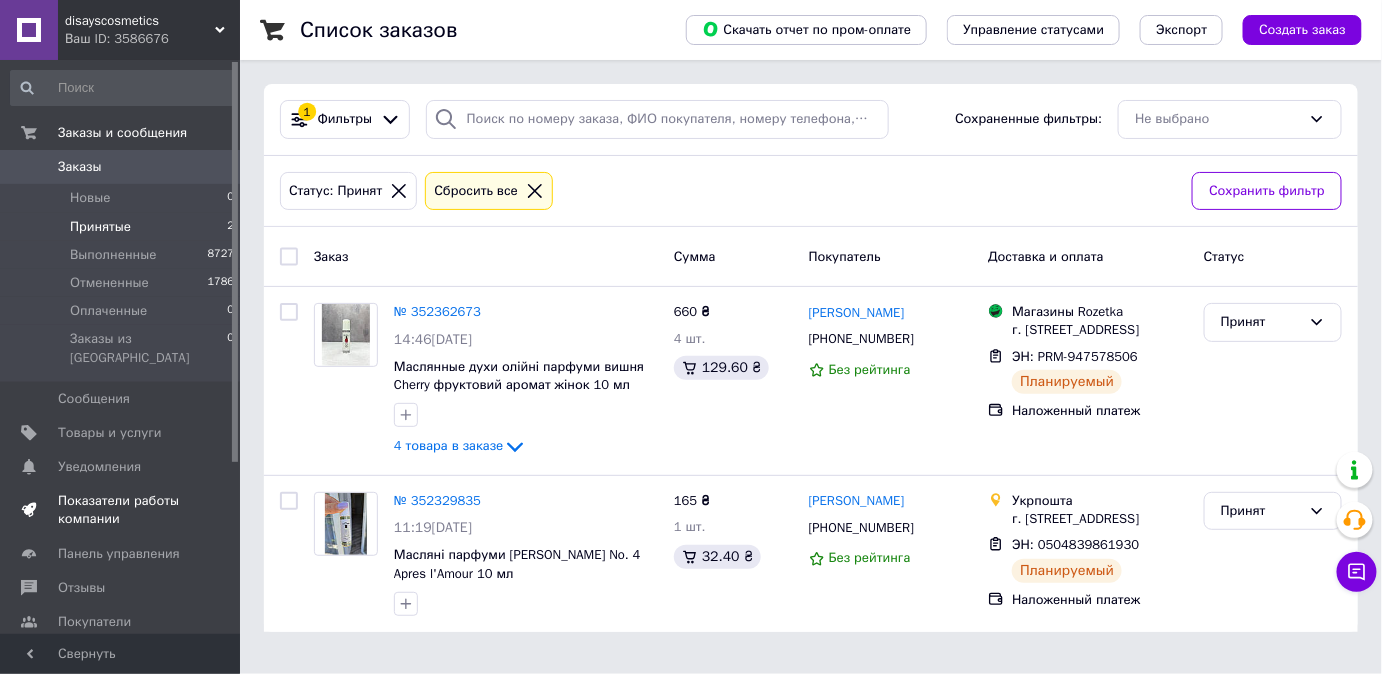 click on "Показатели работы компании" at bounding box center (121, 510) 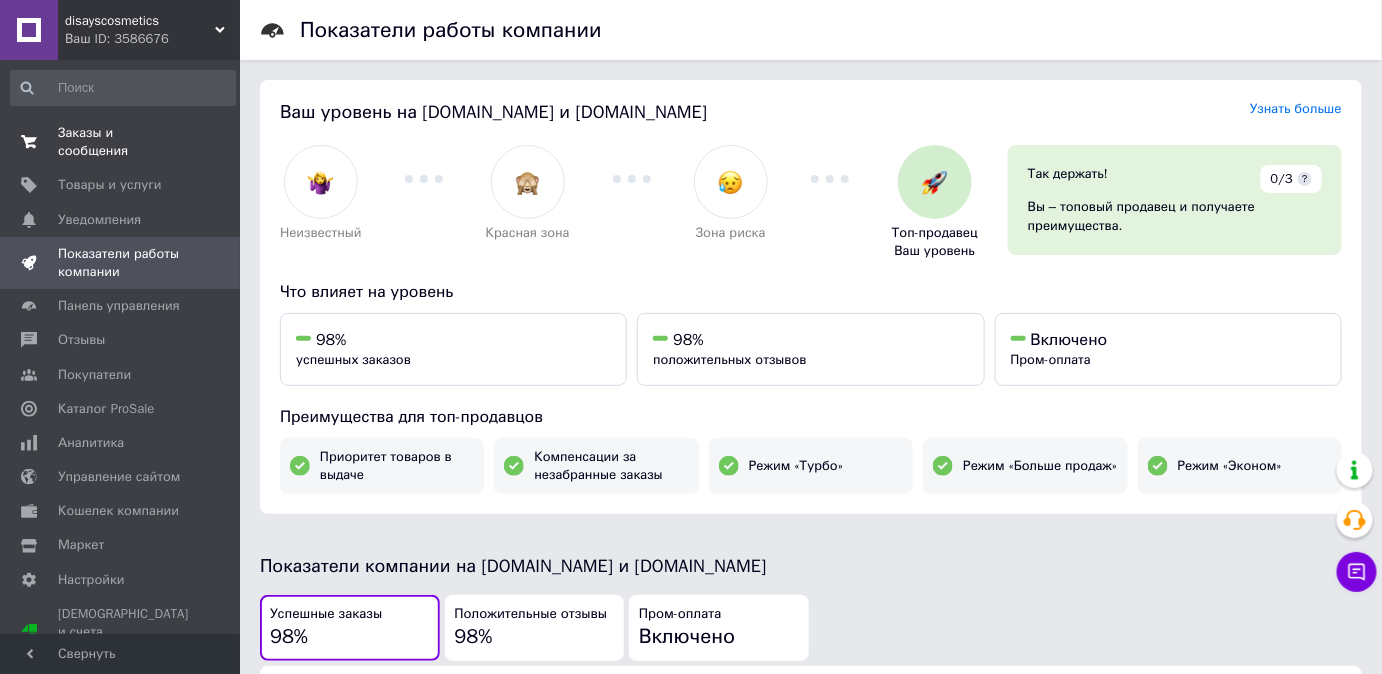 click on "Заказы и сообщения" at bounding box center (121, 142) 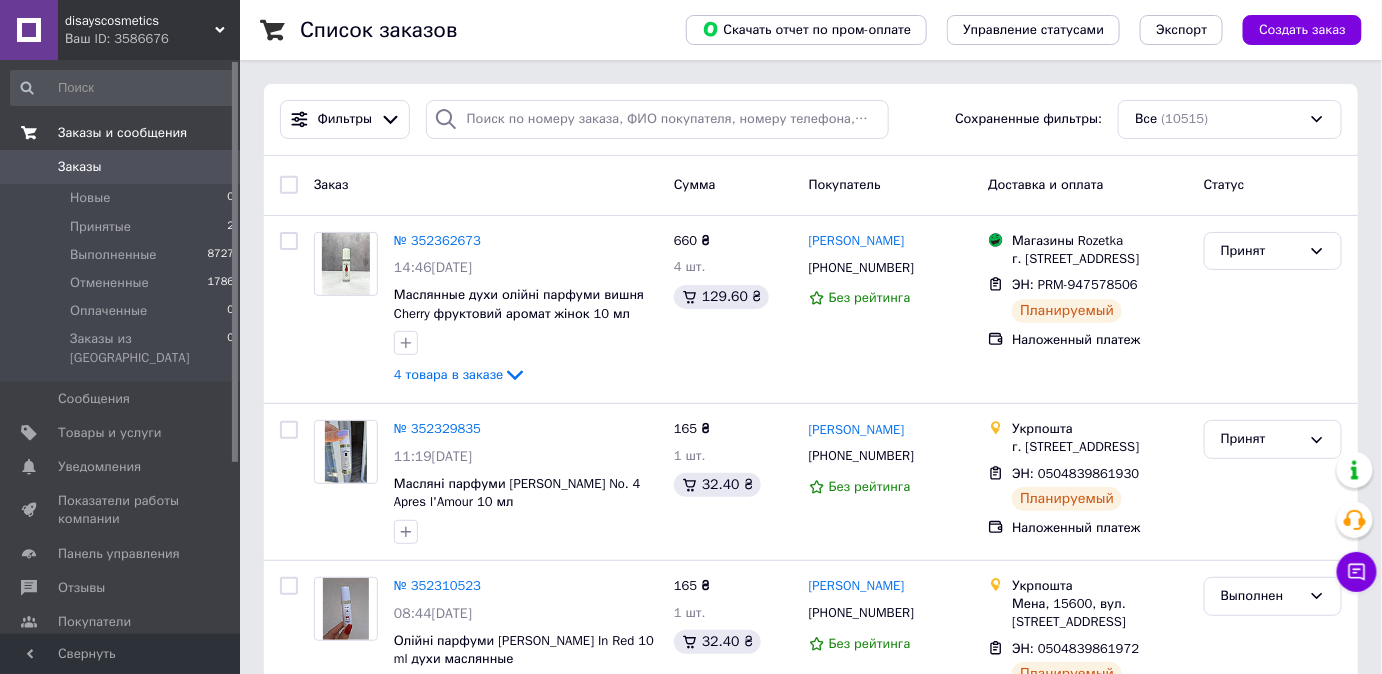 click on "Заказы и сообщения" at bounding box center [149, 133] 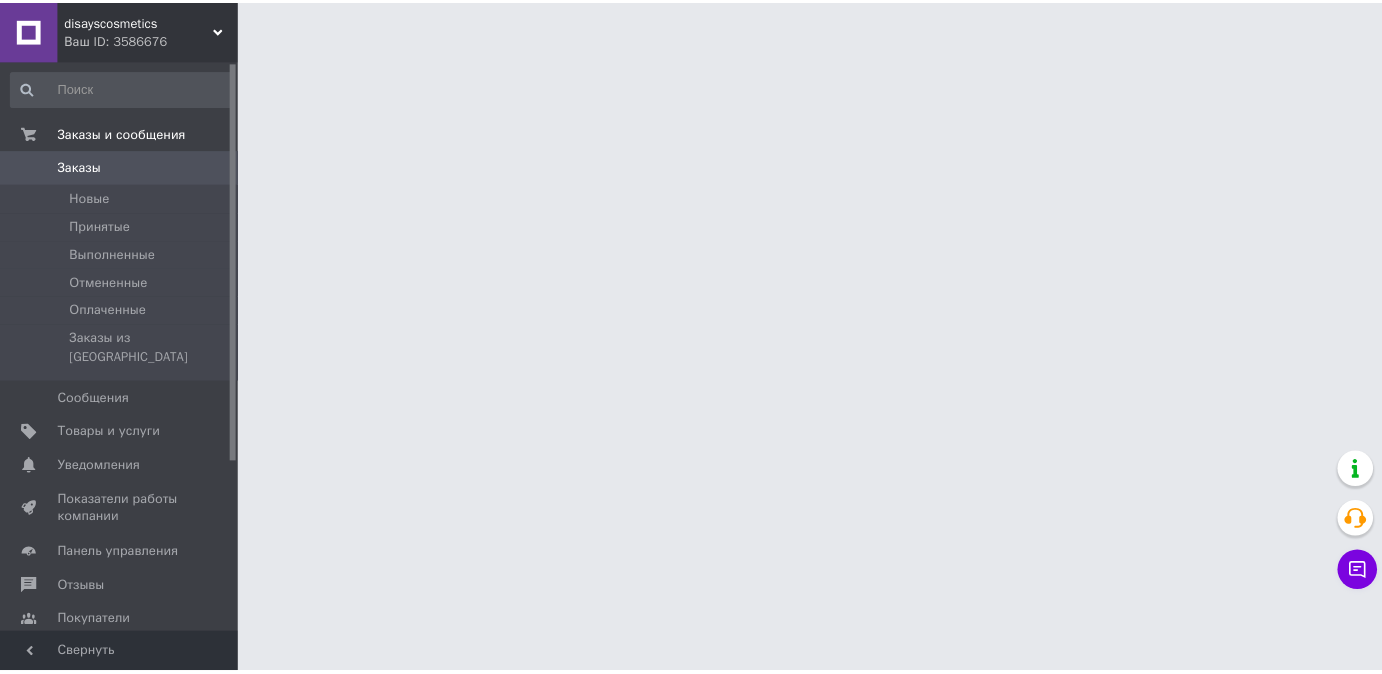 scroll, scrollTop: 0, scrollLeft: 0, axis: both 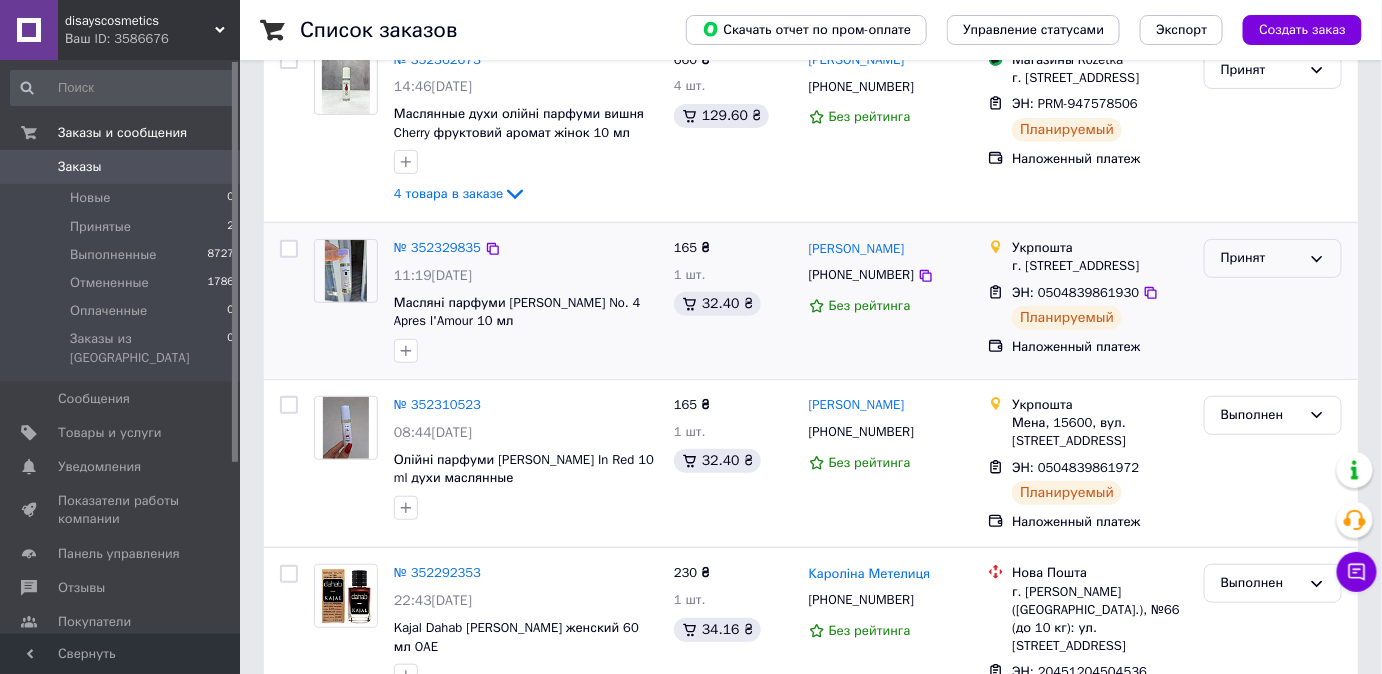 click on "Принят" at bounding box center (1261, 258) 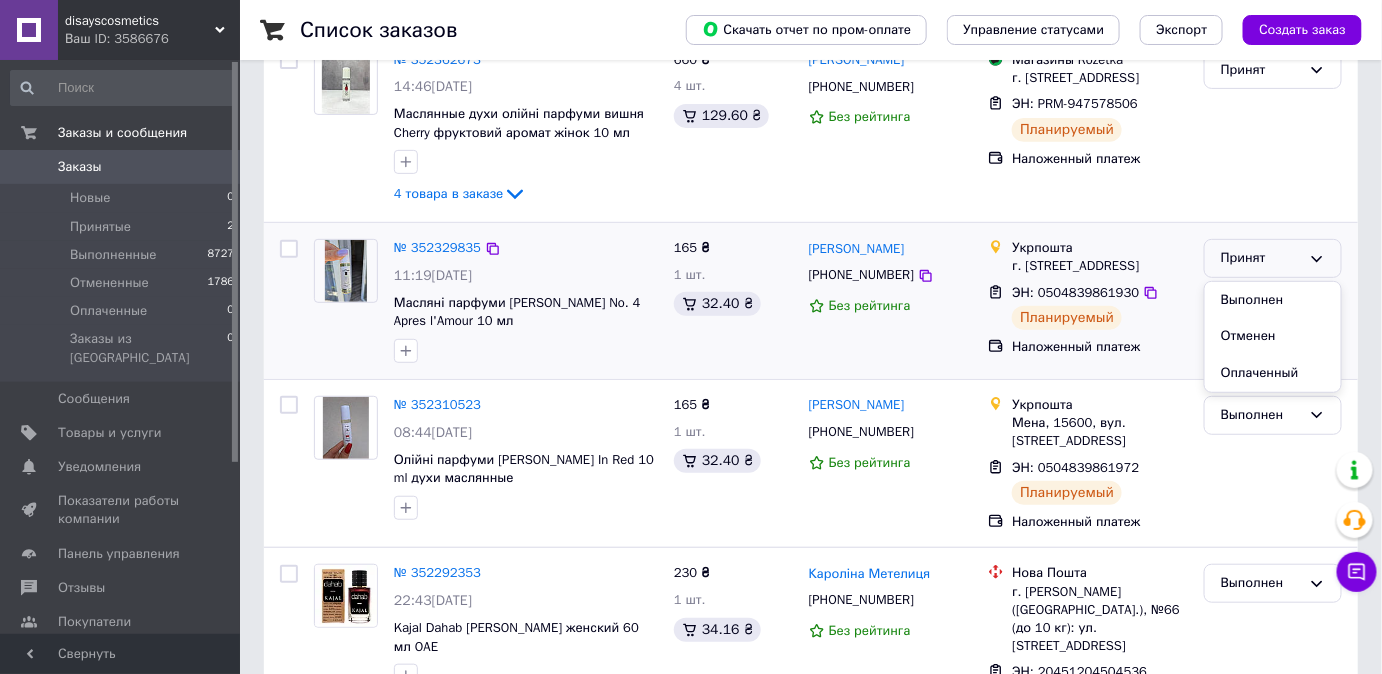 click on "Выполнен" at bounding box center [1273, 300] 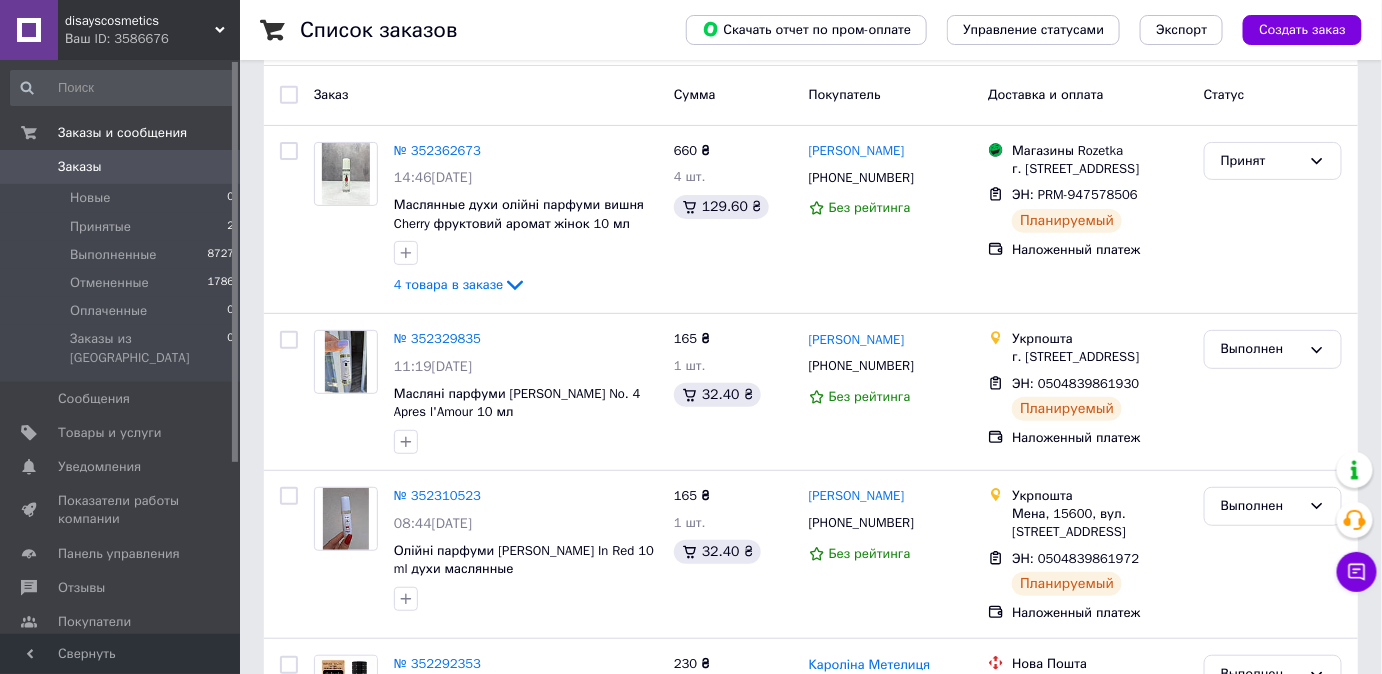scroll, scrollTop: 0, scrollLeft: 0, axis: both 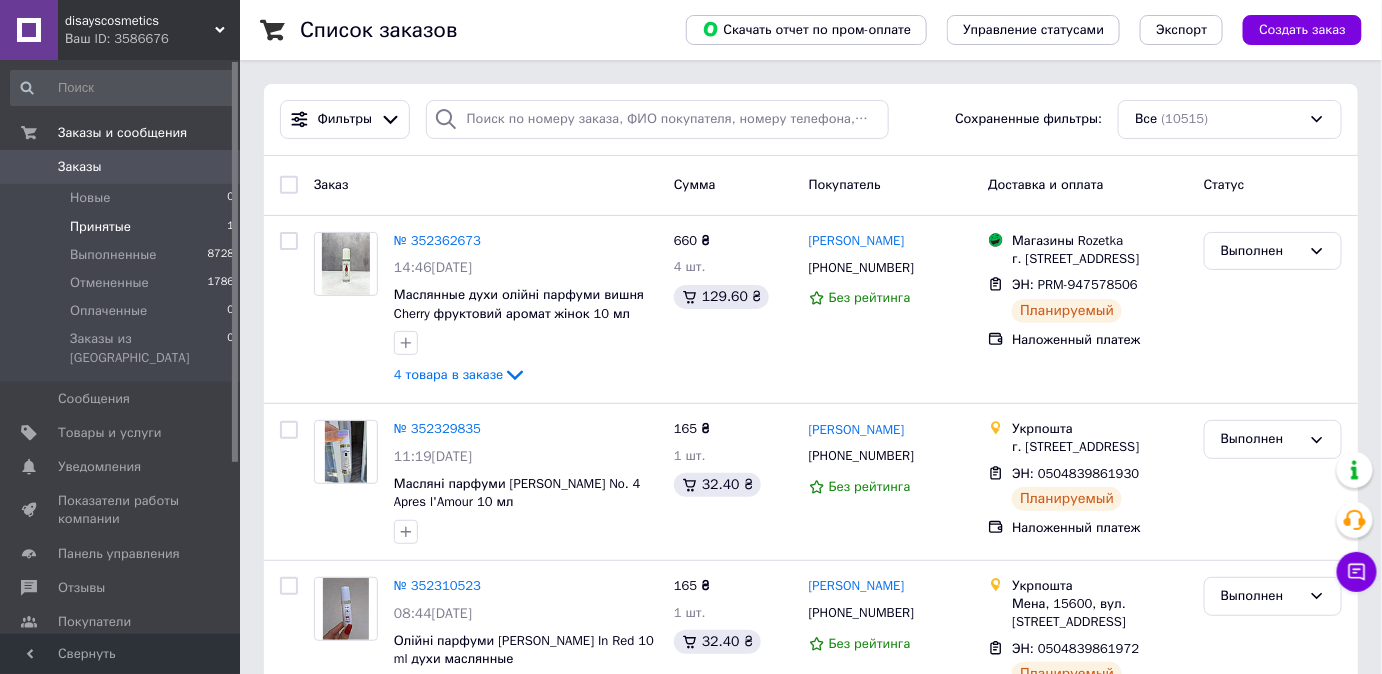click on "Принятые 1" at bounding box center (123, 227) 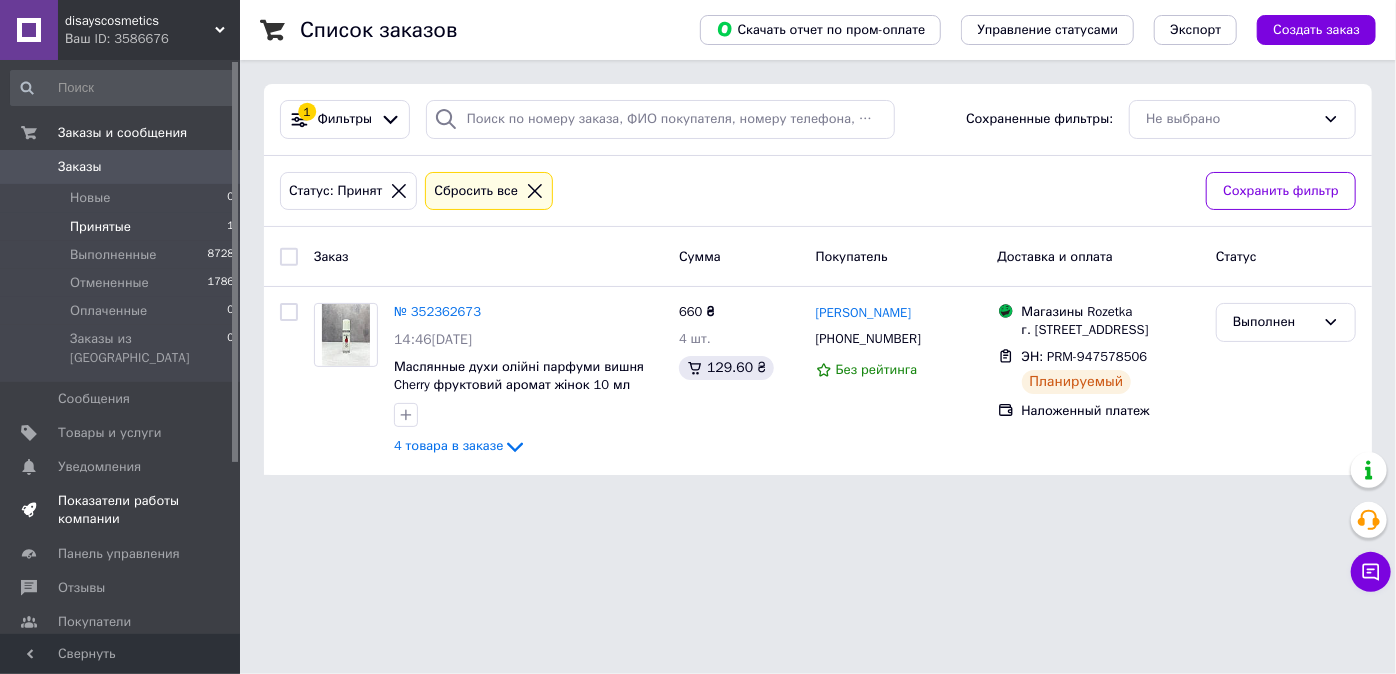 click on "Показатели работы компании" at bounding box center (121, 510) 